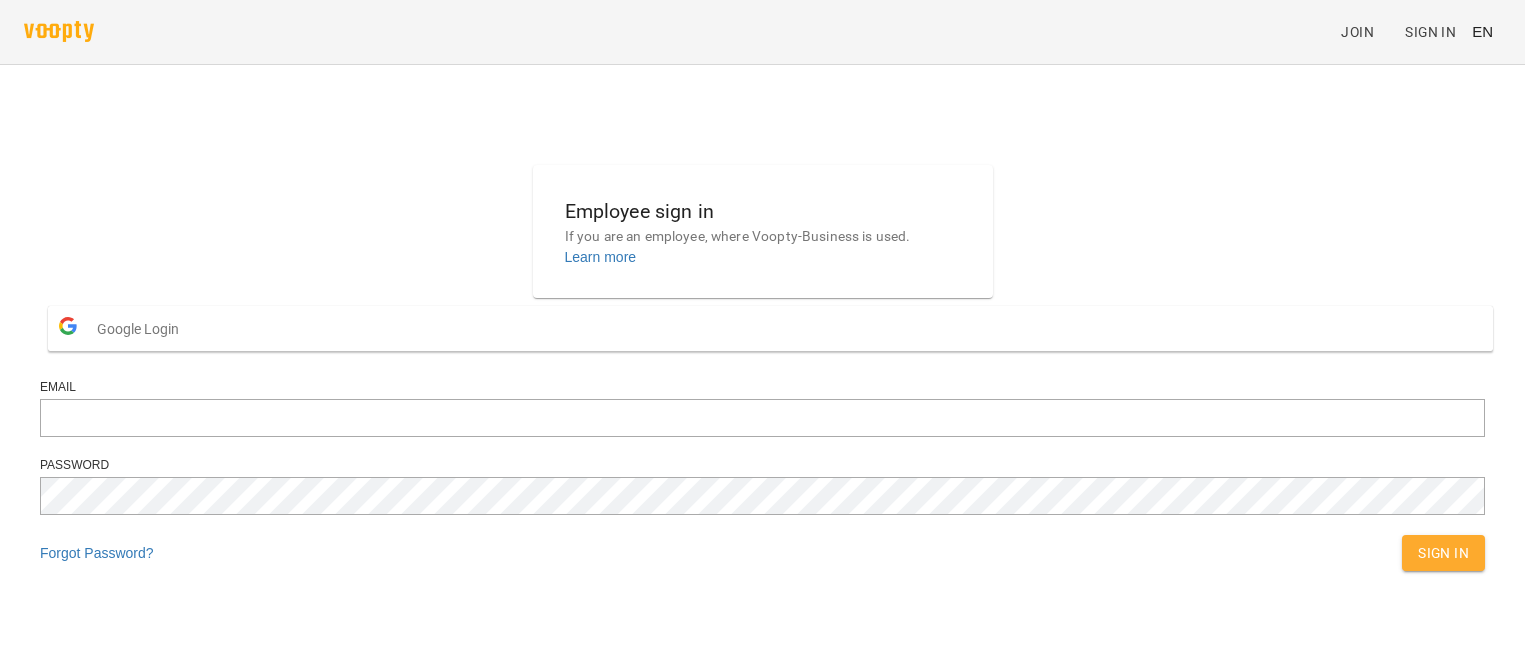 scroll, scrollTop: 0, scrollLeft: 0, axis: both 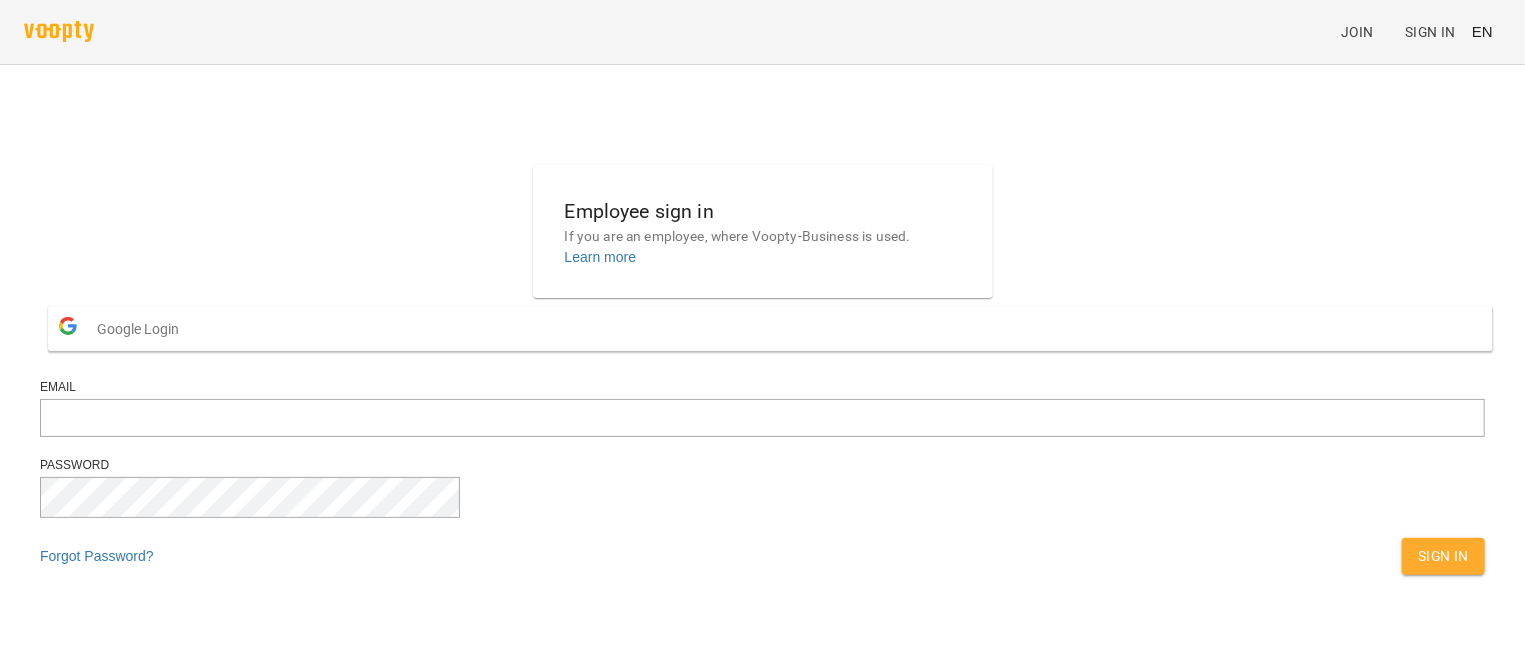 type on "**********" 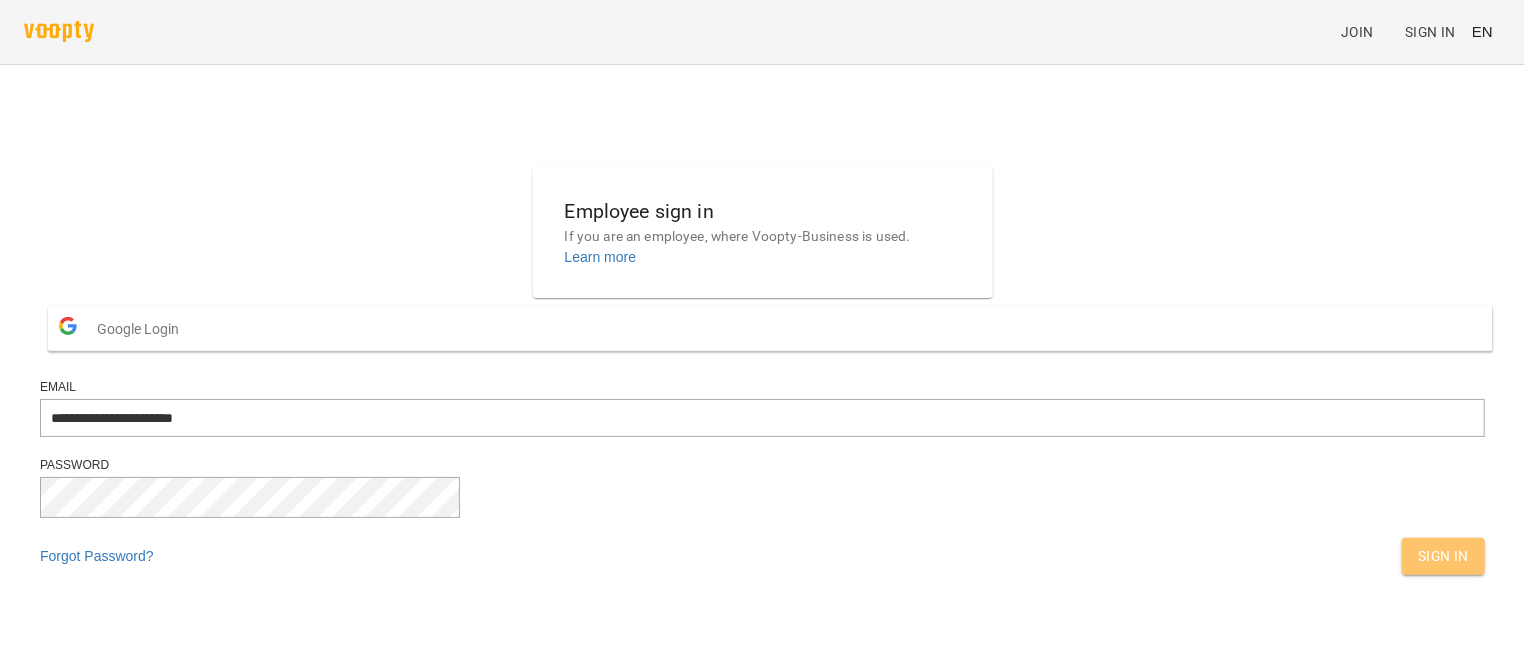 click on "Sign In" at bounding box center (1443, 556) 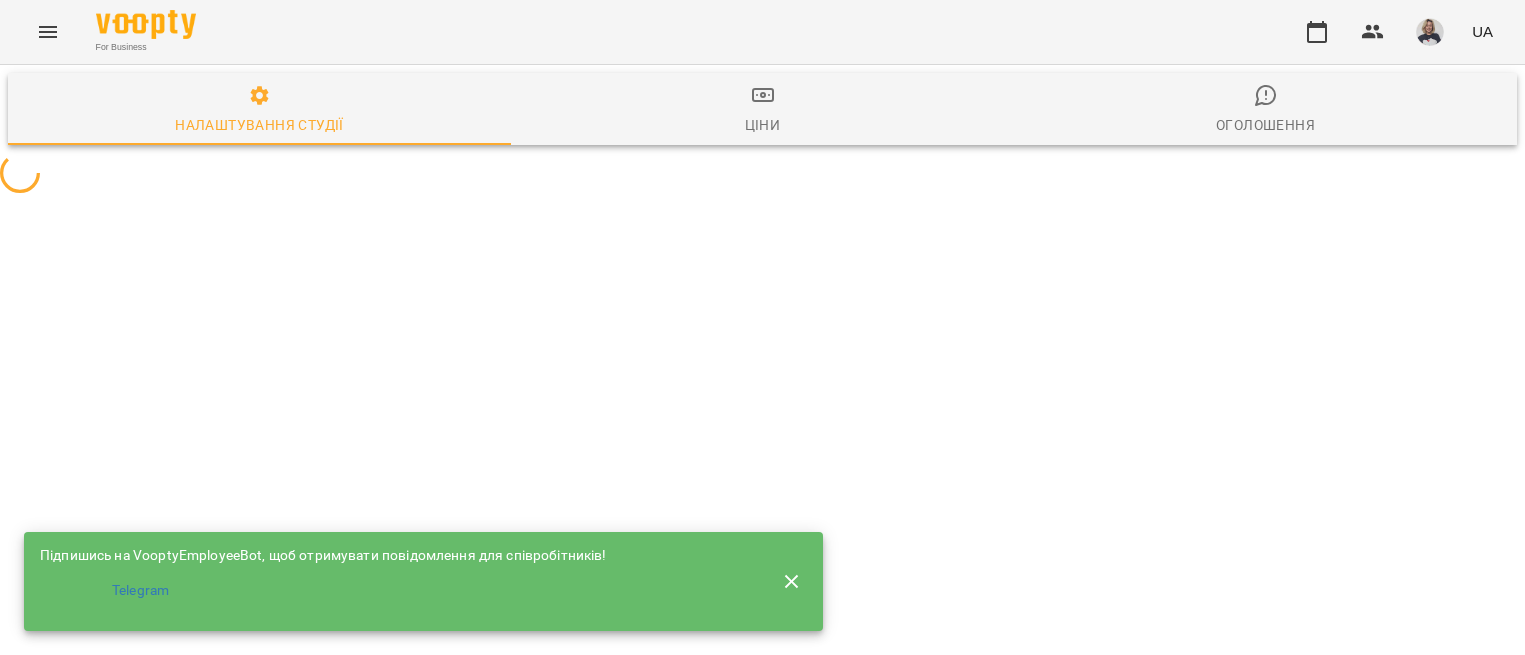 scroll, scrollTop: 0, scrollLeft: 0, axis: both 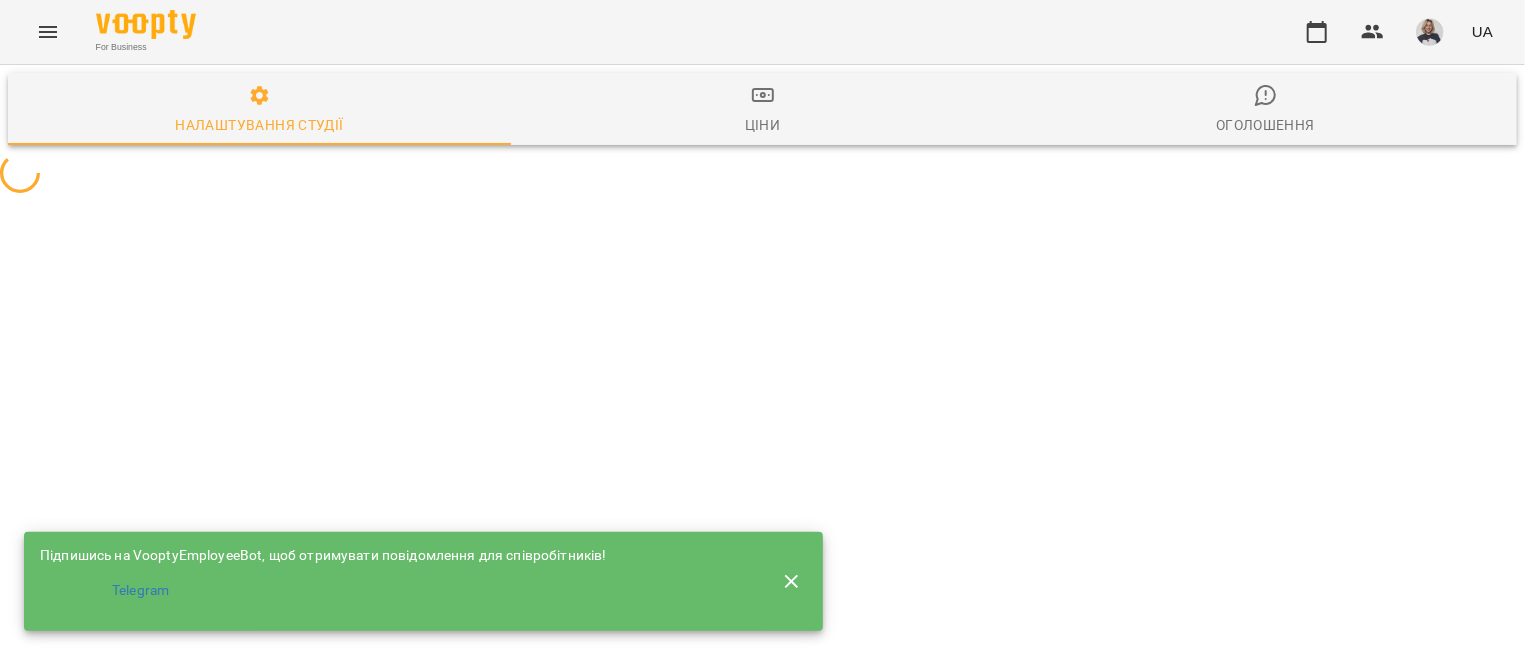 select on "**" 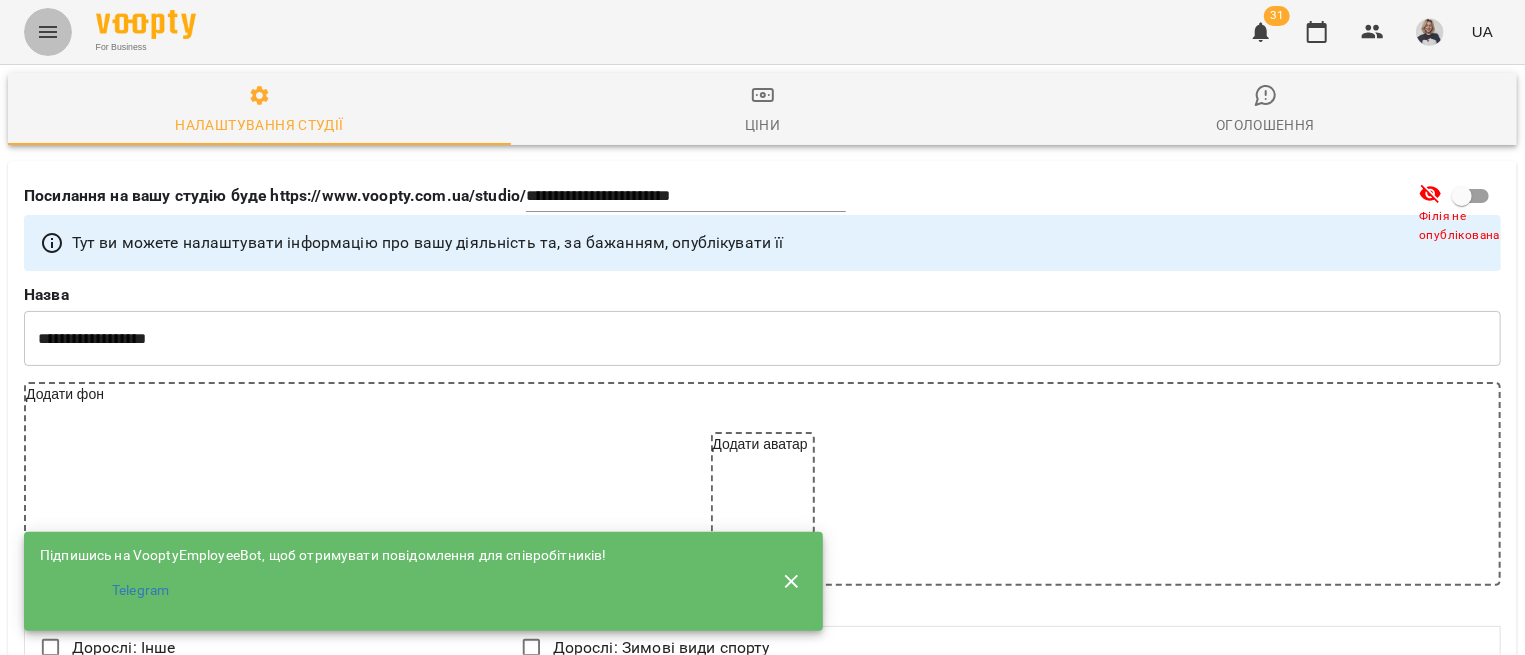 click 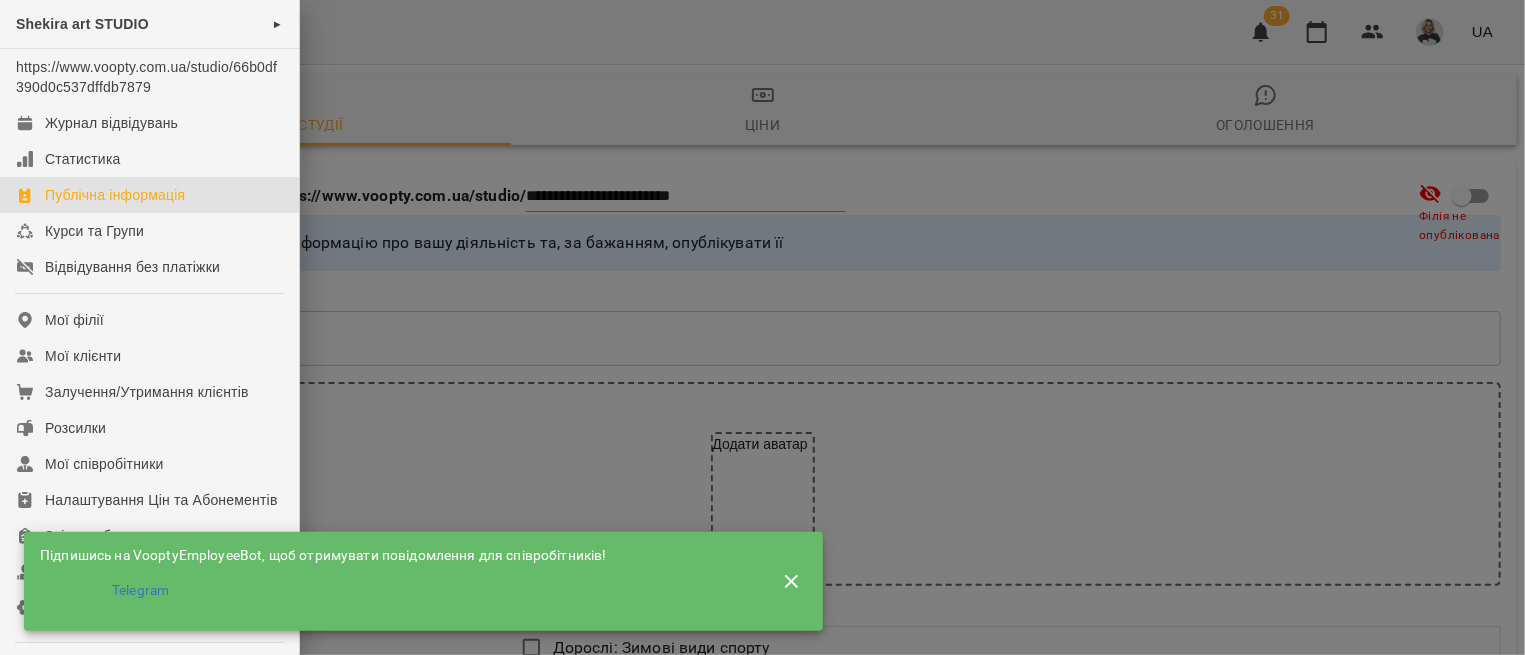 drag, startPoint x: 228, startPoint y: 19, endPoint x: 309, endPoint y: 44, distance: 84.77028 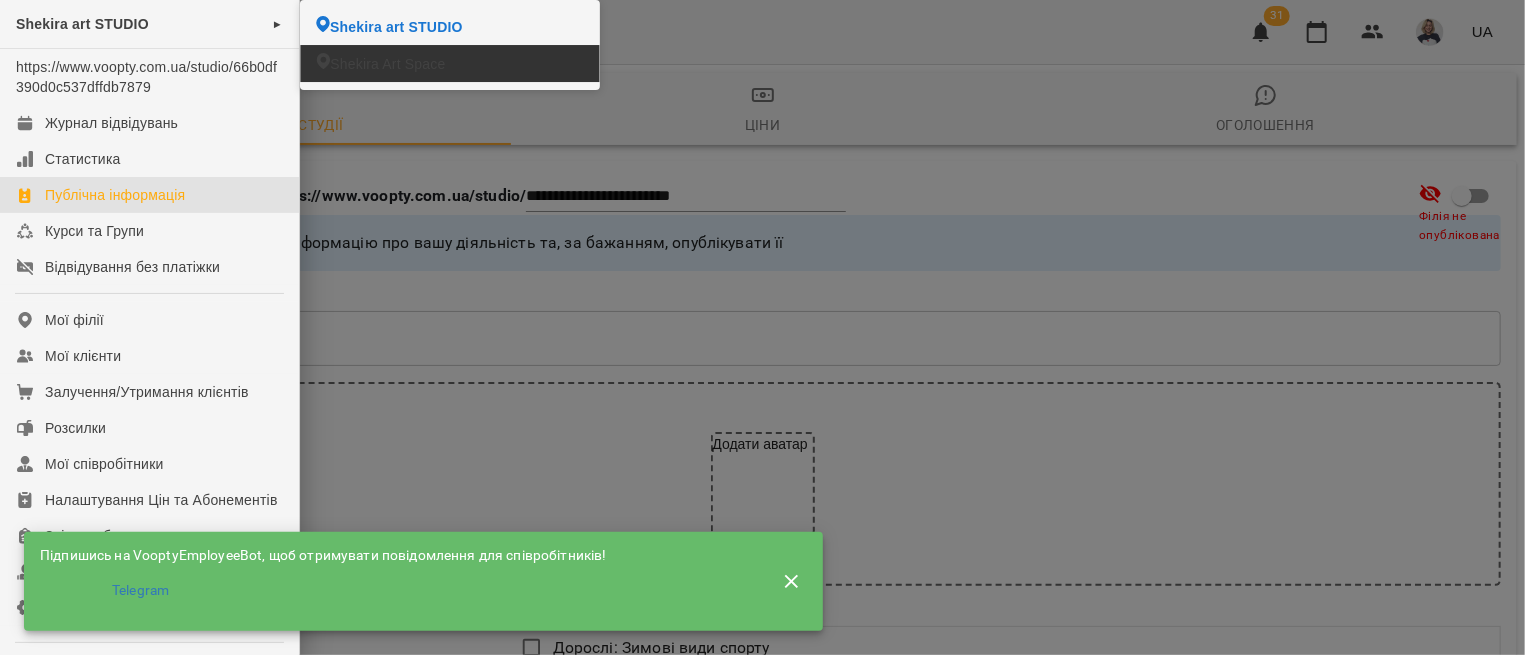 click on "Shekira Art Space" at bounding box center (387, 64) 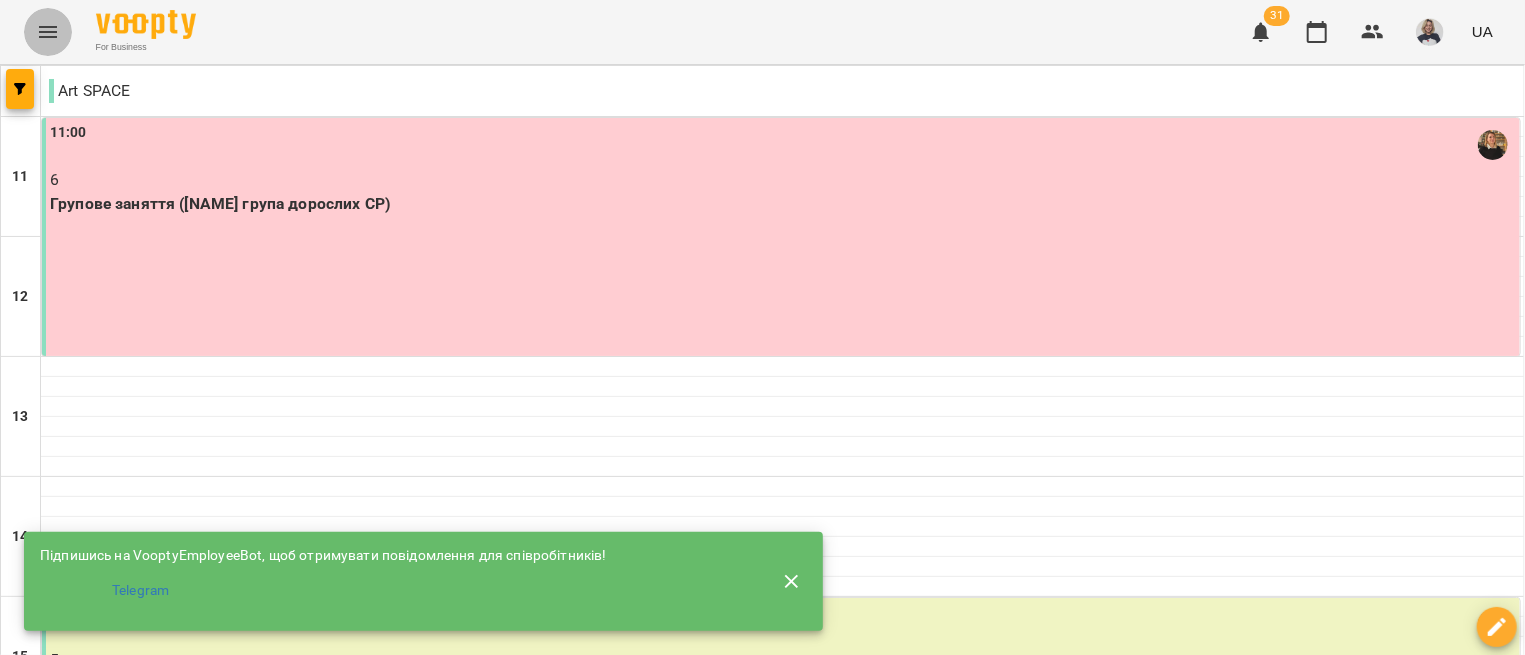 click at bounding box center (48, 32) 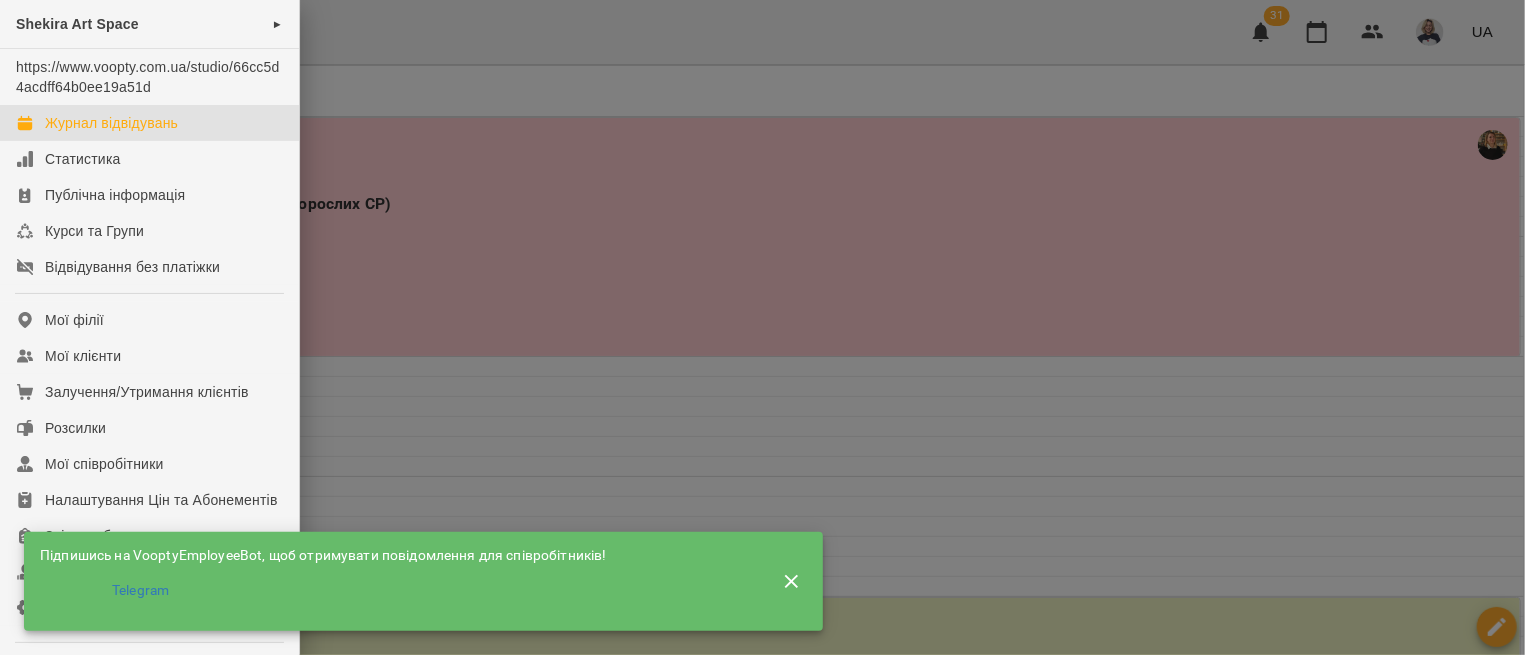 click at bounding box center [762, 327] 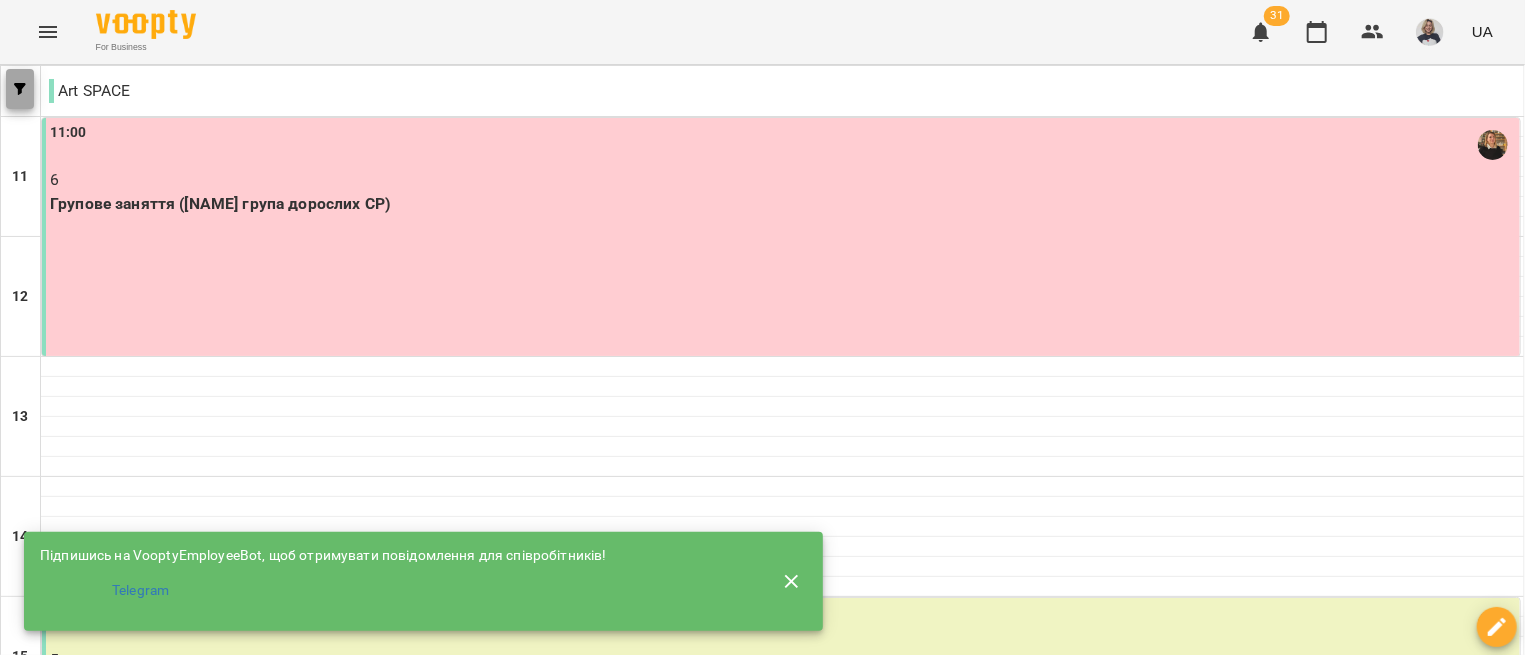 click 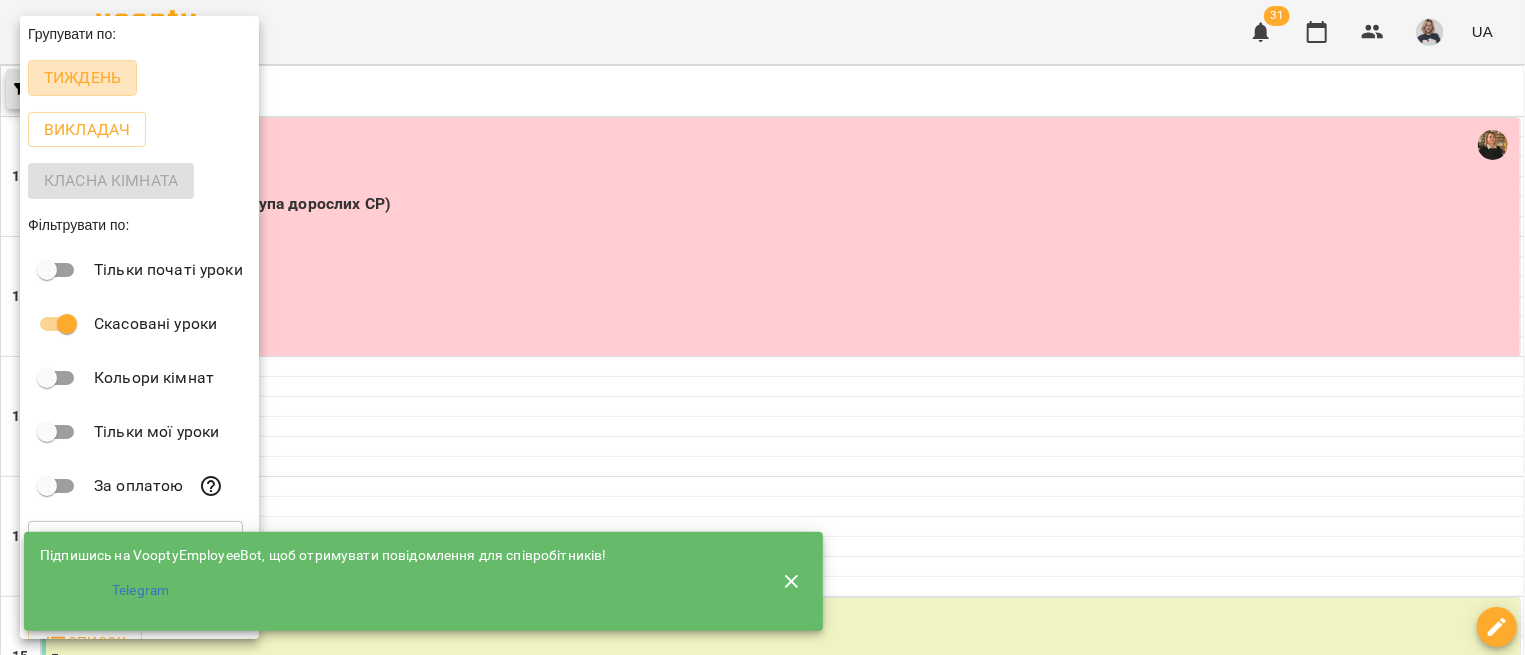 click on "Тиждень" at bounding box center [82, 78] 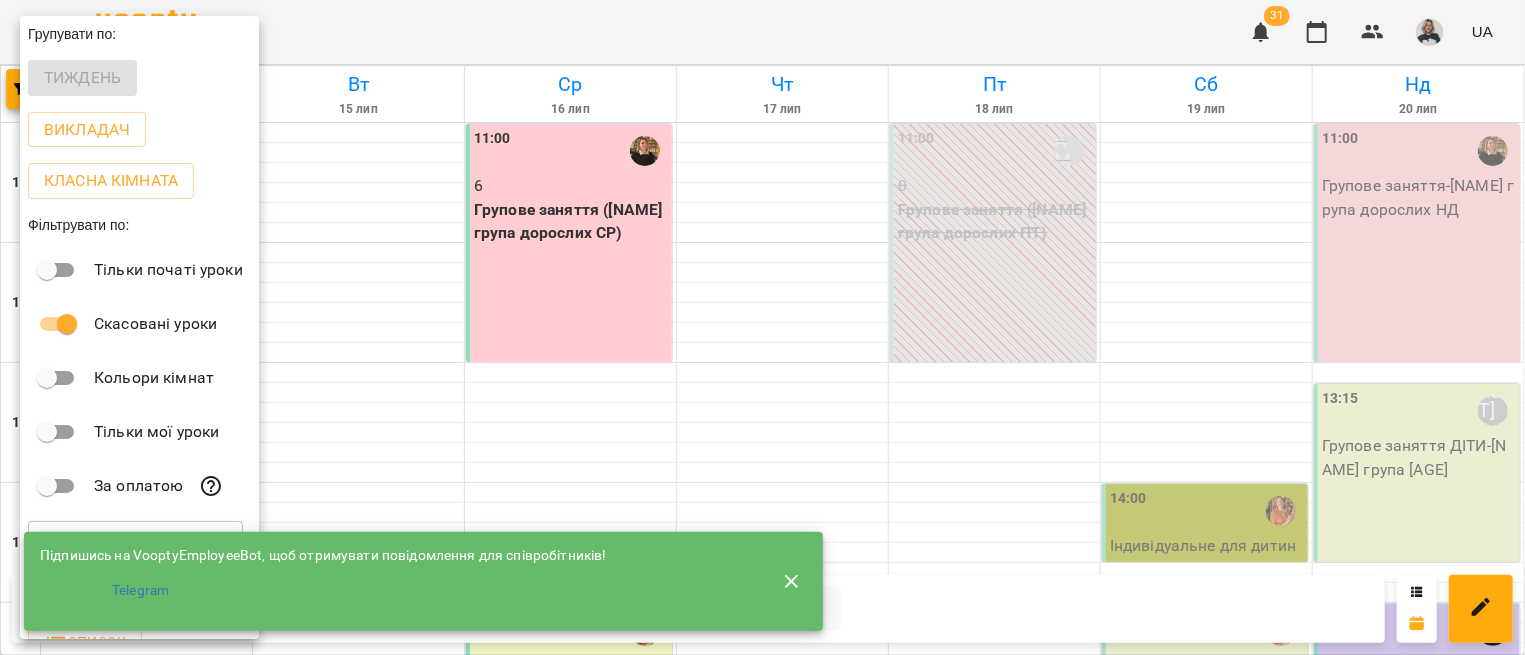 click 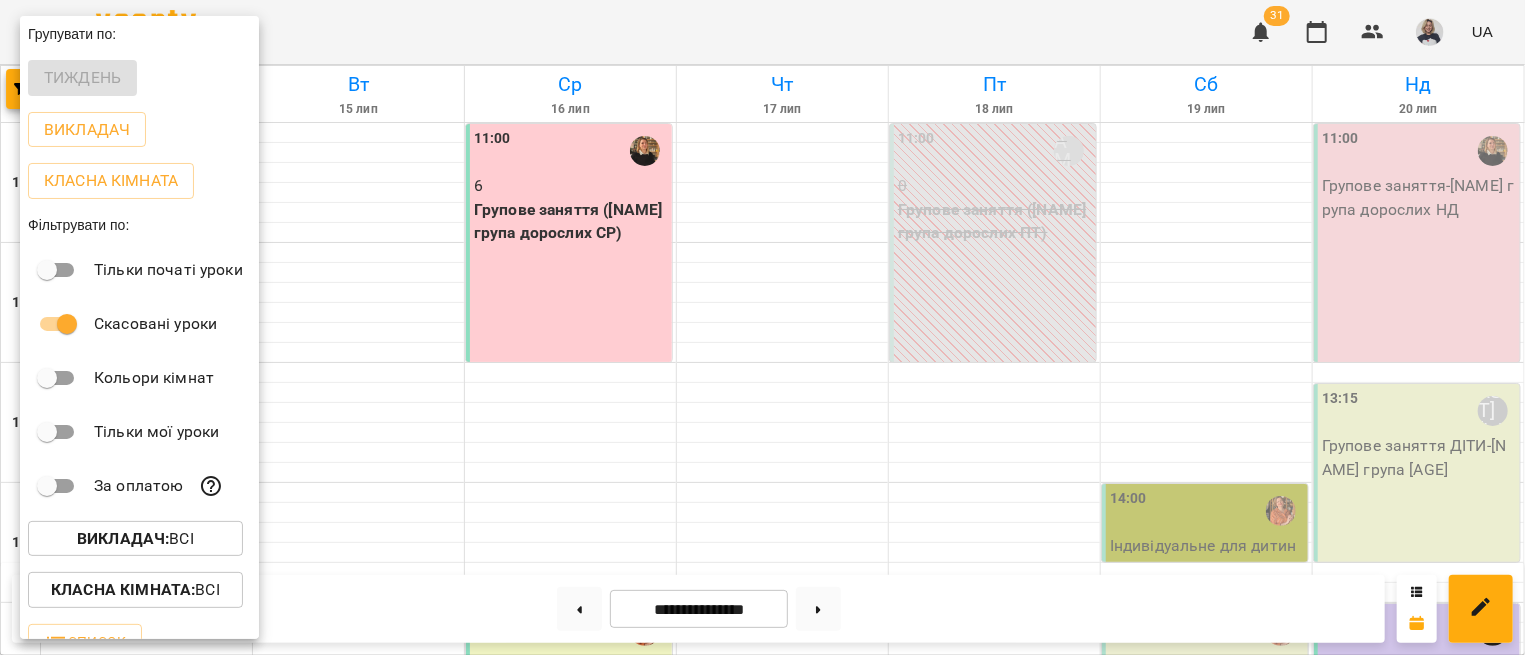 click at bounding box center [762, 327] 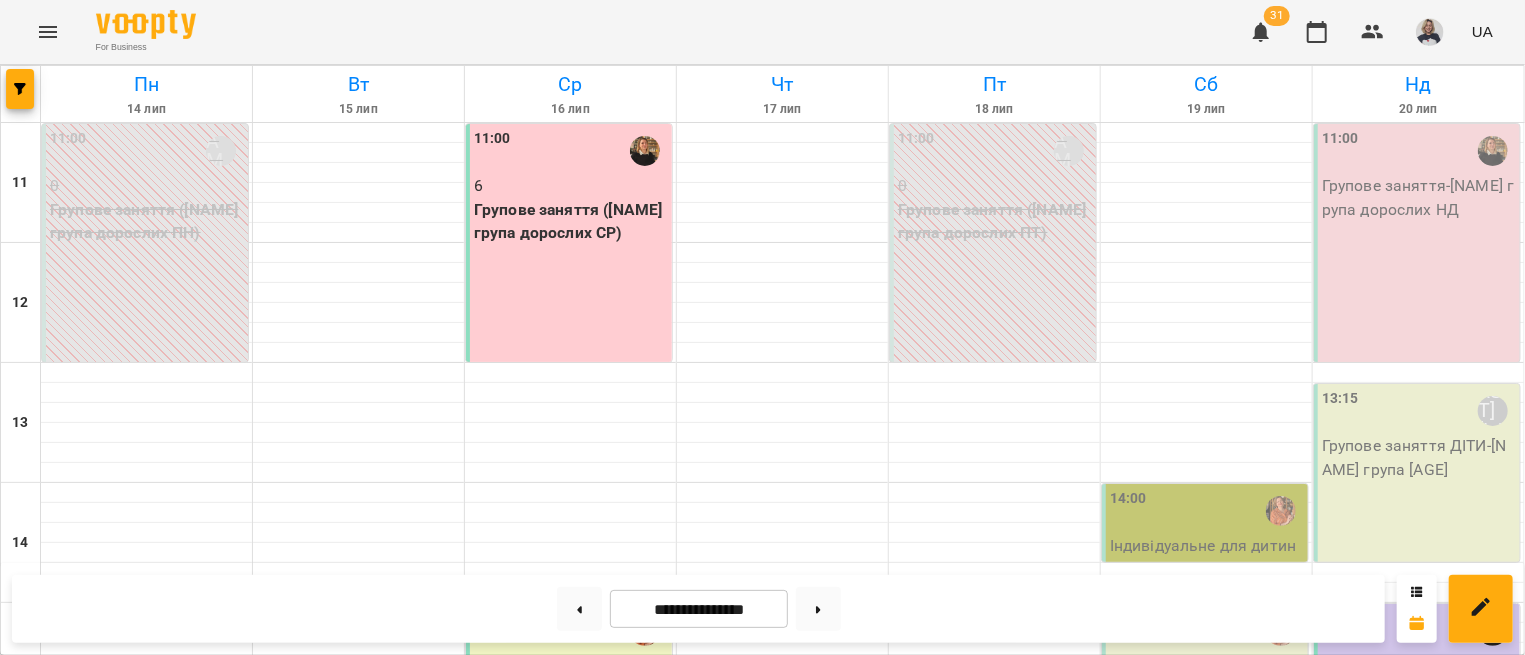 scroll, scrollTop: 0, scrollLeft: 0, axis: both 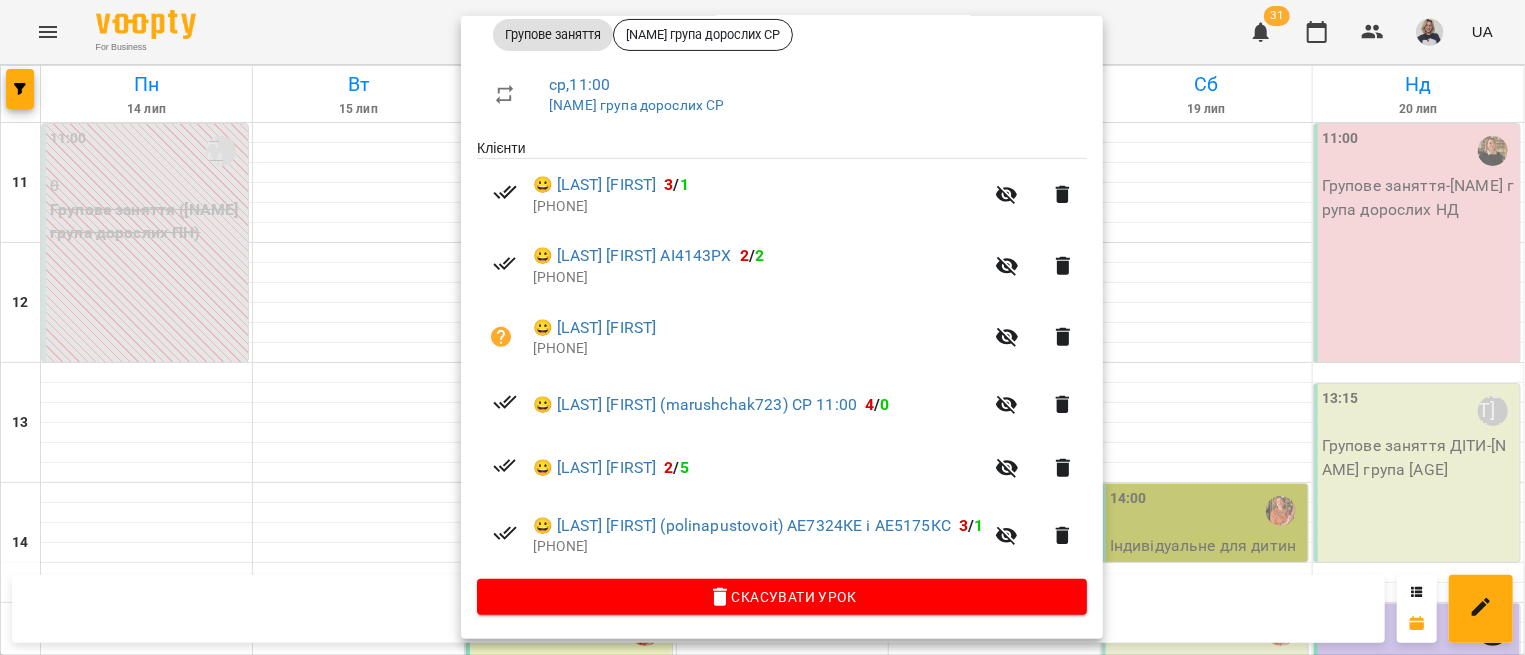 click at bounding box center [762, 327] 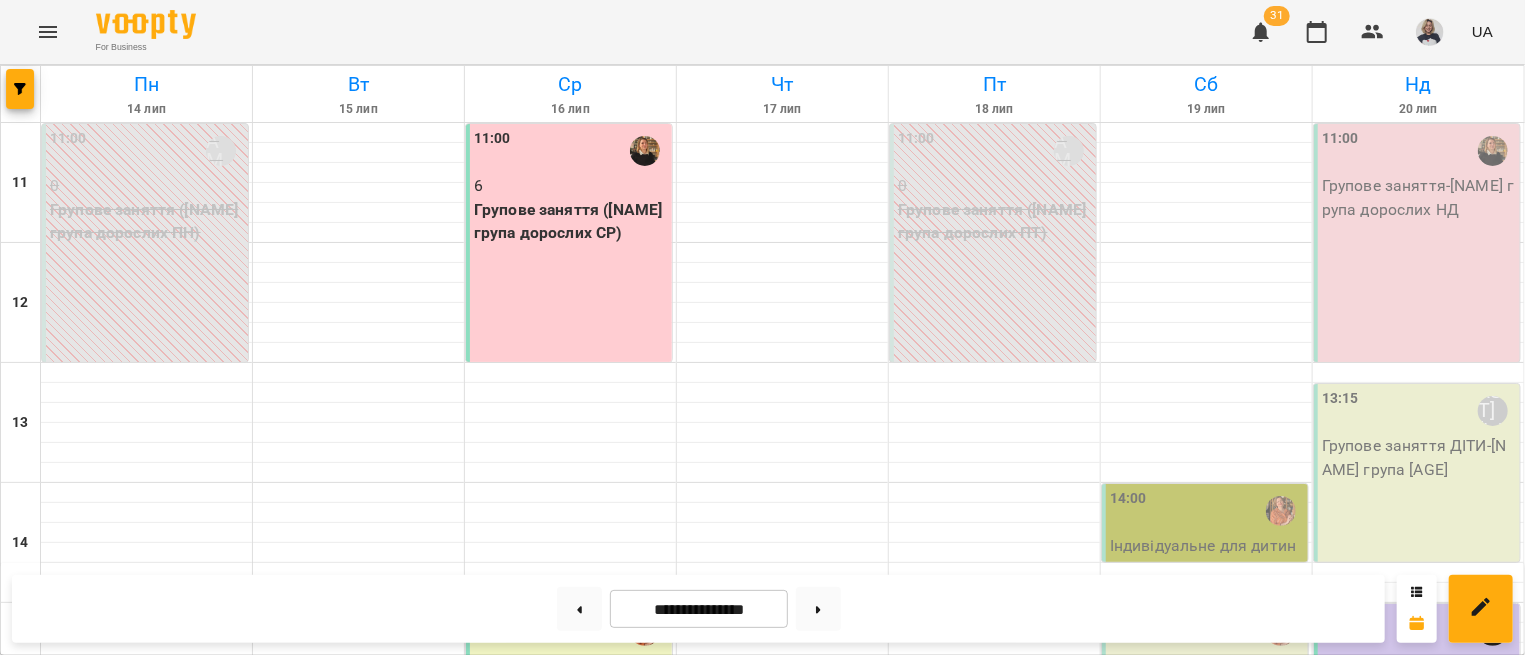 click on "11:00 6 Групове заняття (Оксана група дорослих СР)" at bounding box center (569, 243) 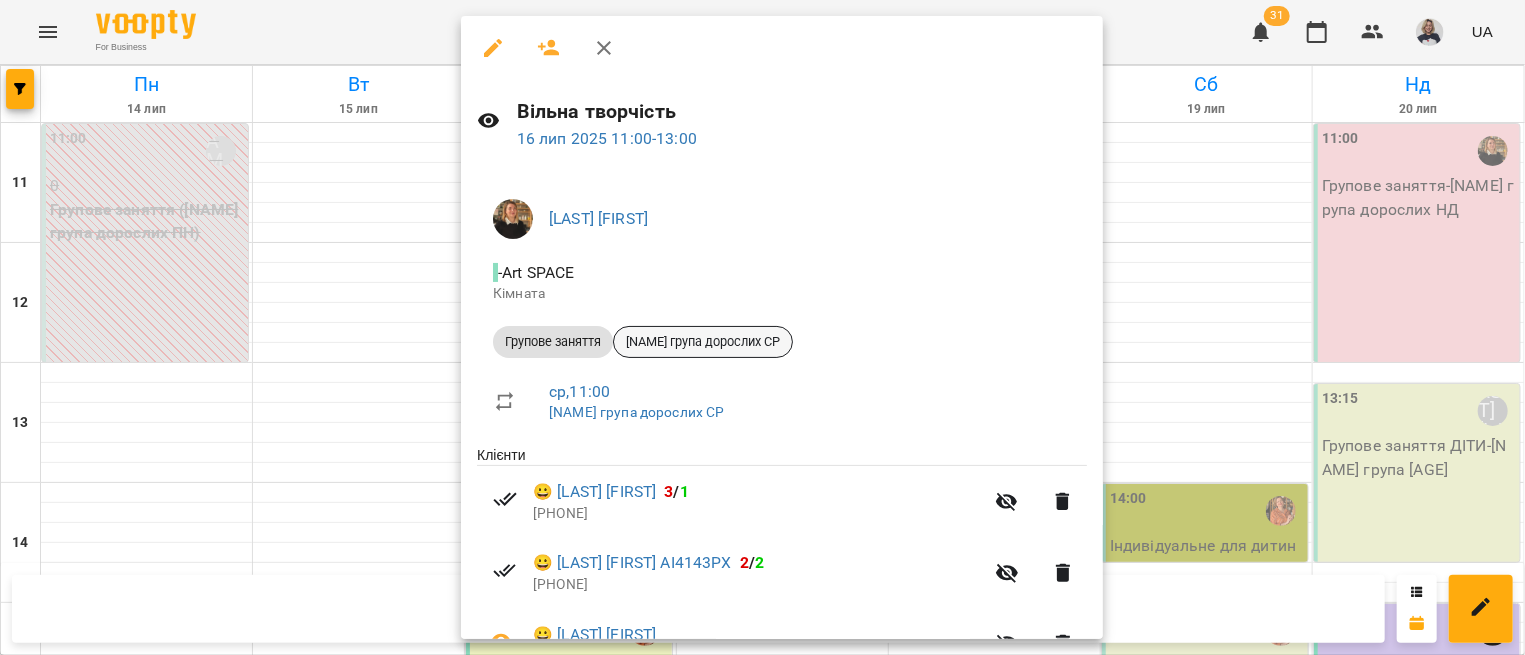 click on "Оксана група дорослих СР" at bounding box center [703, 342] 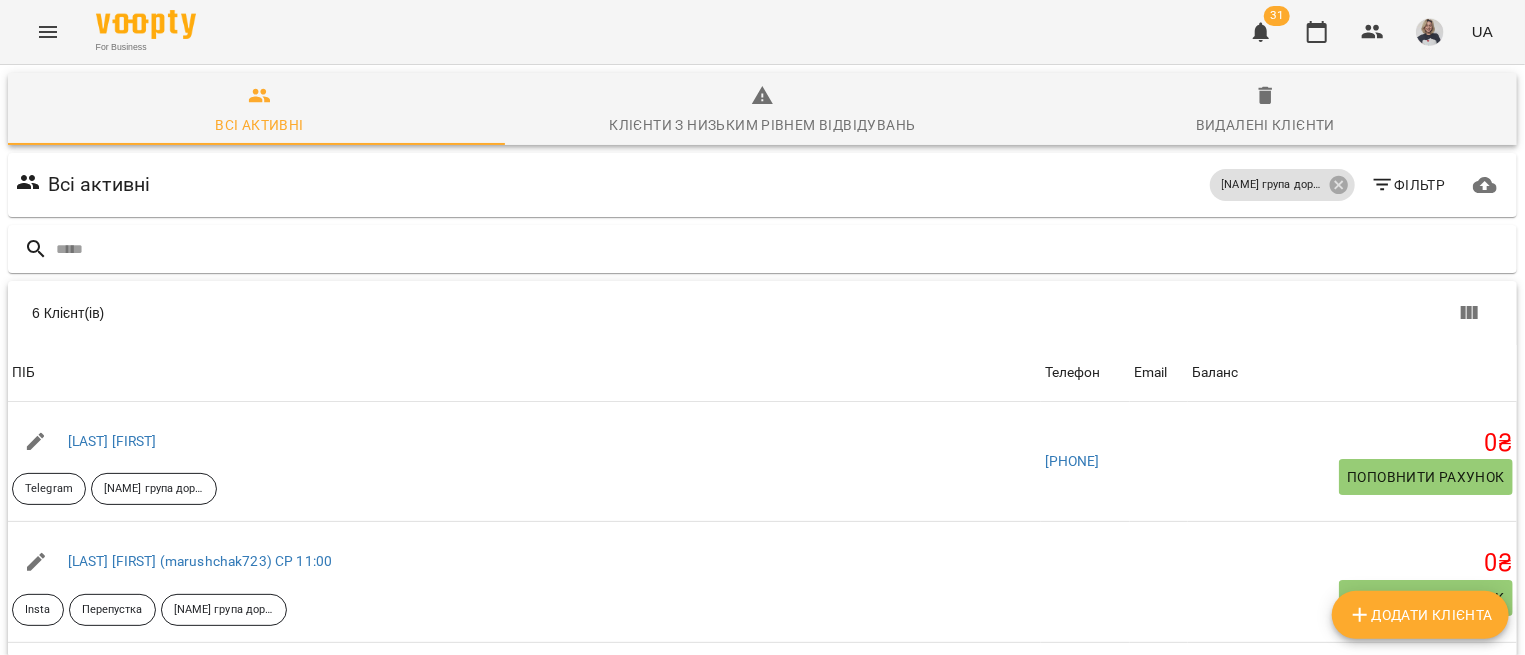 scroll, scrollTop: 272, scrollLeft: 0, axis: vertical 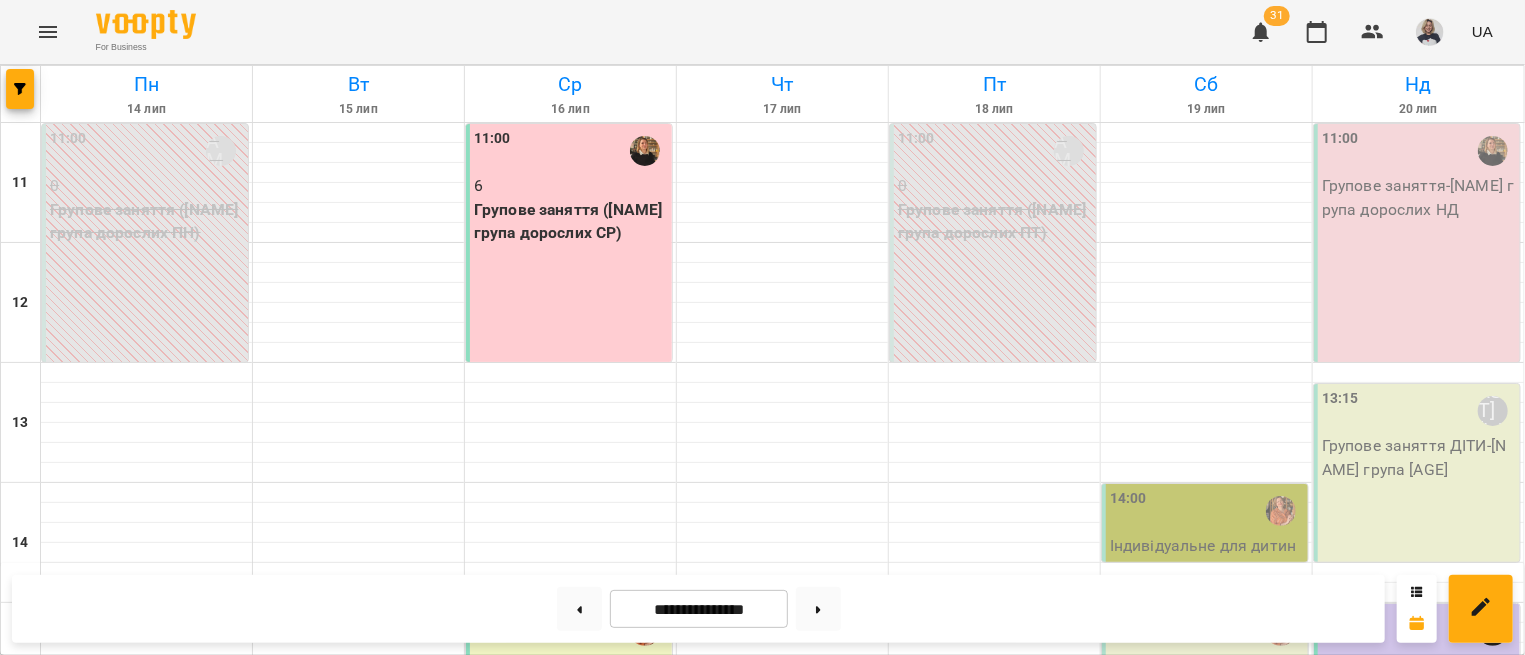 click on "11:00 6 Групове заняття (Оксана група дорослих СР)" at bounding box center (569, 243) 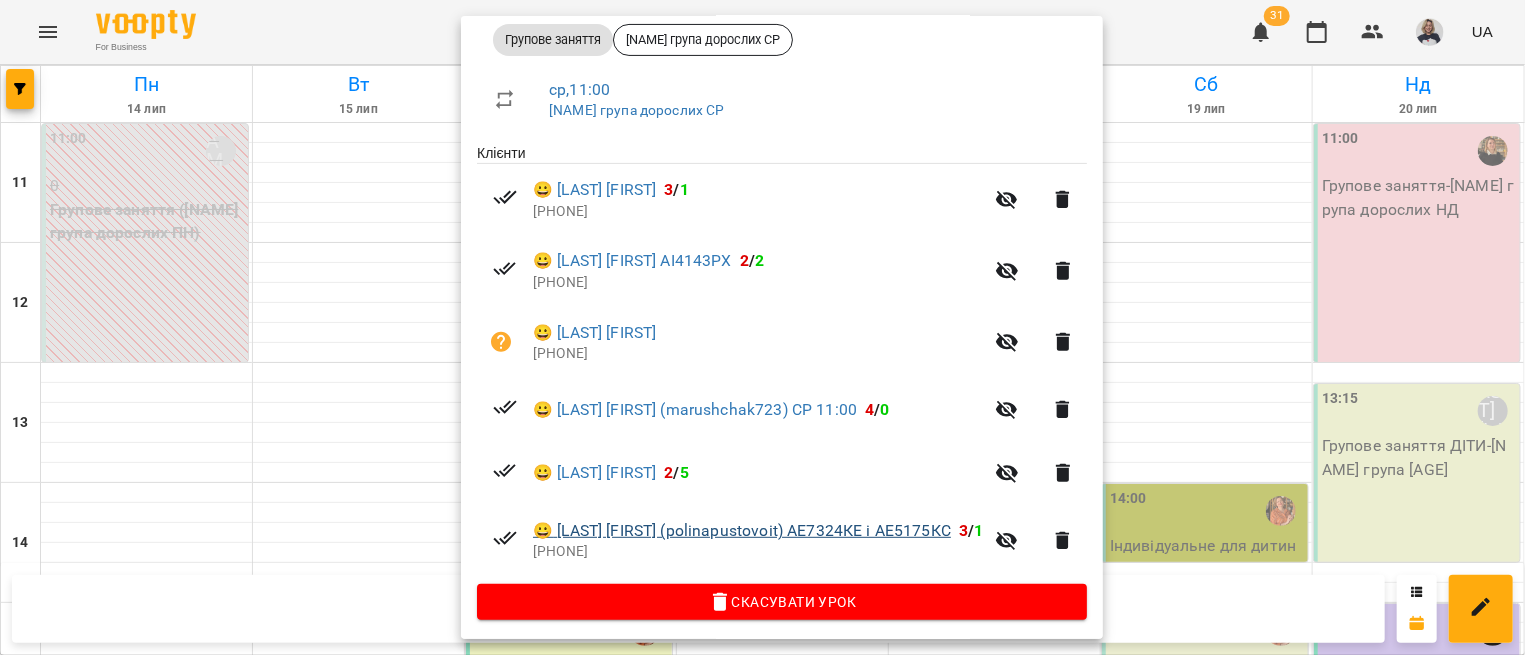 scroll, scrollTop: 333, scrollLeft: 0, axis: vertical 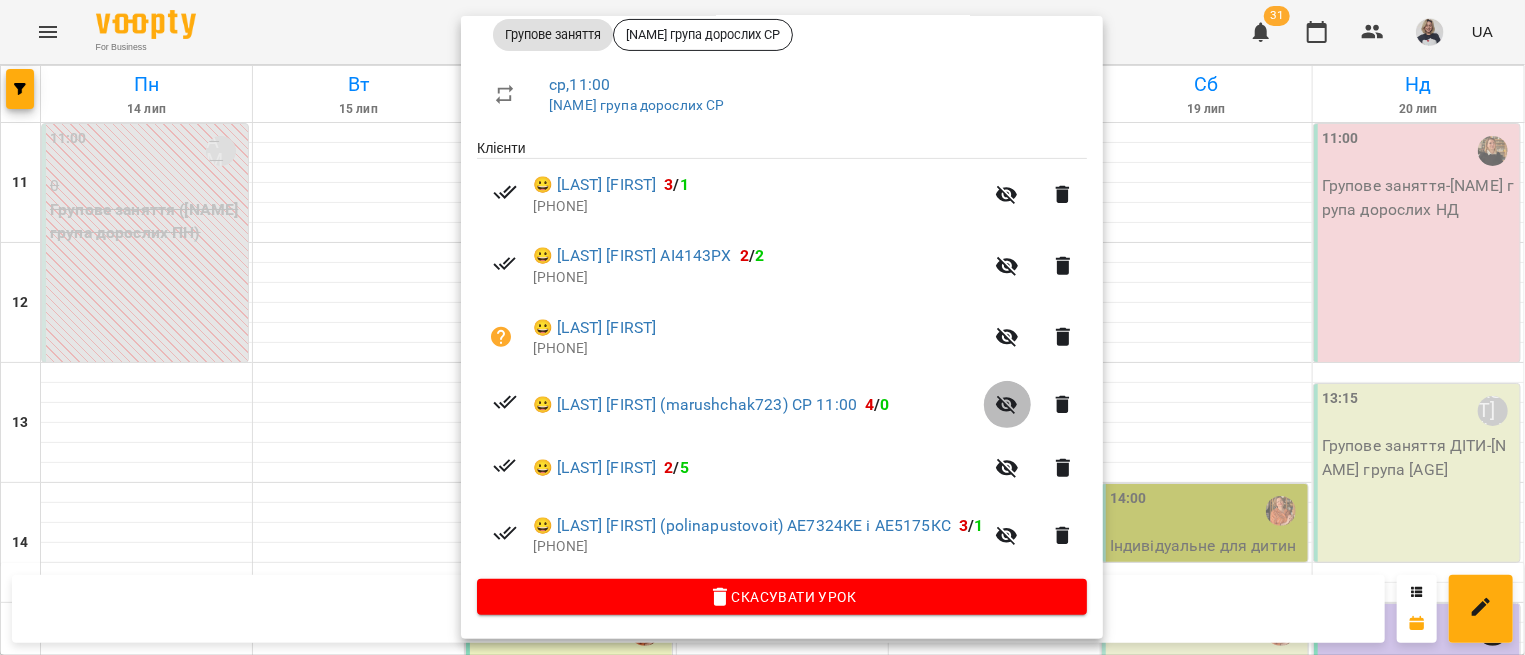 click 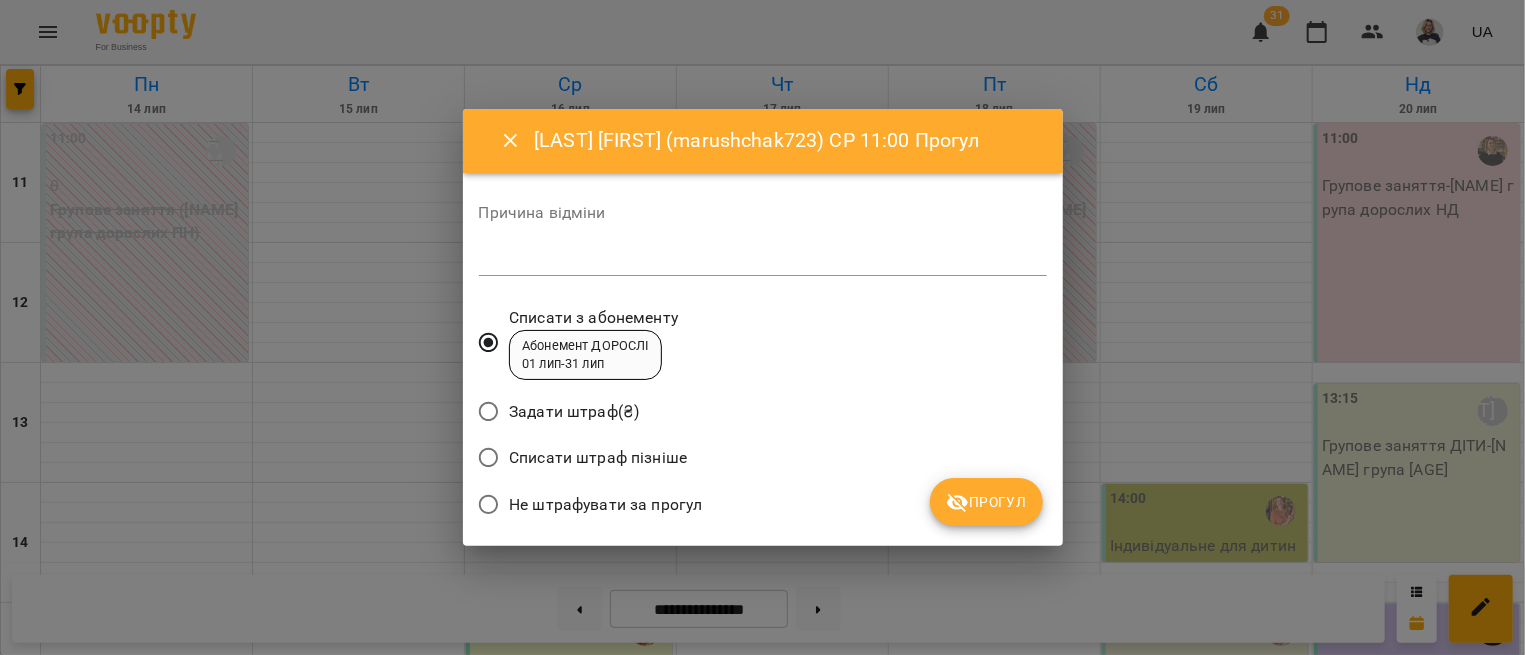 click on "Не штрафувати за прогул" at bounding box center (605, 505) 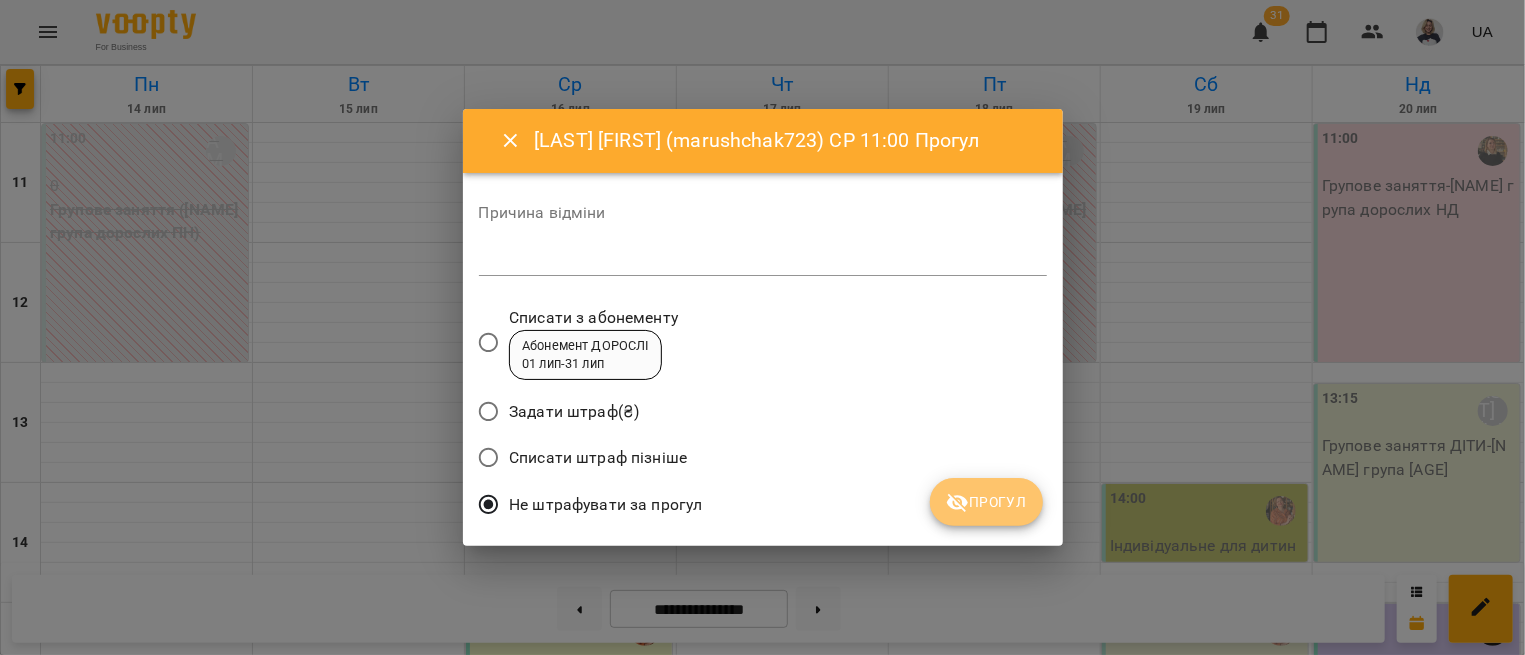 click on "Прогул" at bounding box center (986, 502) 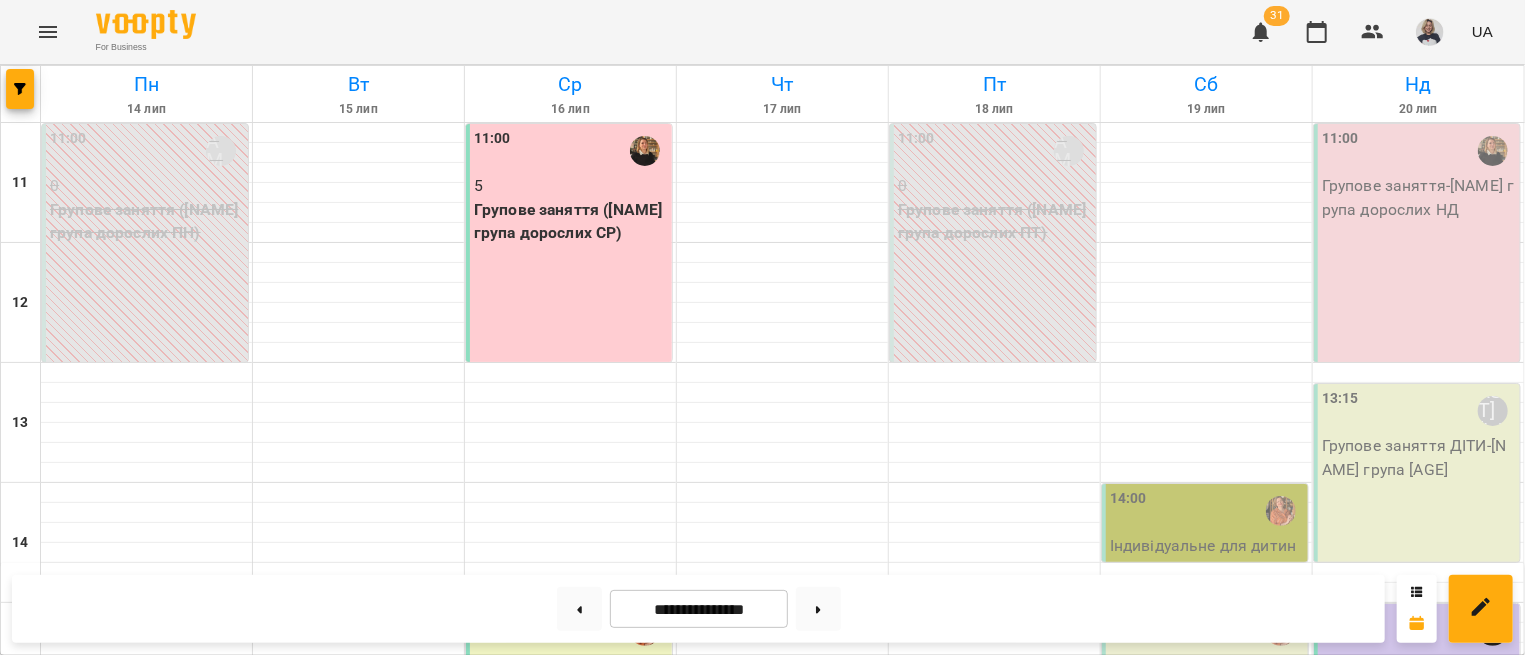 click on "11:00 5 Групове заняття (Оксана група дорослих СР)" at bounding box center [569, 243] 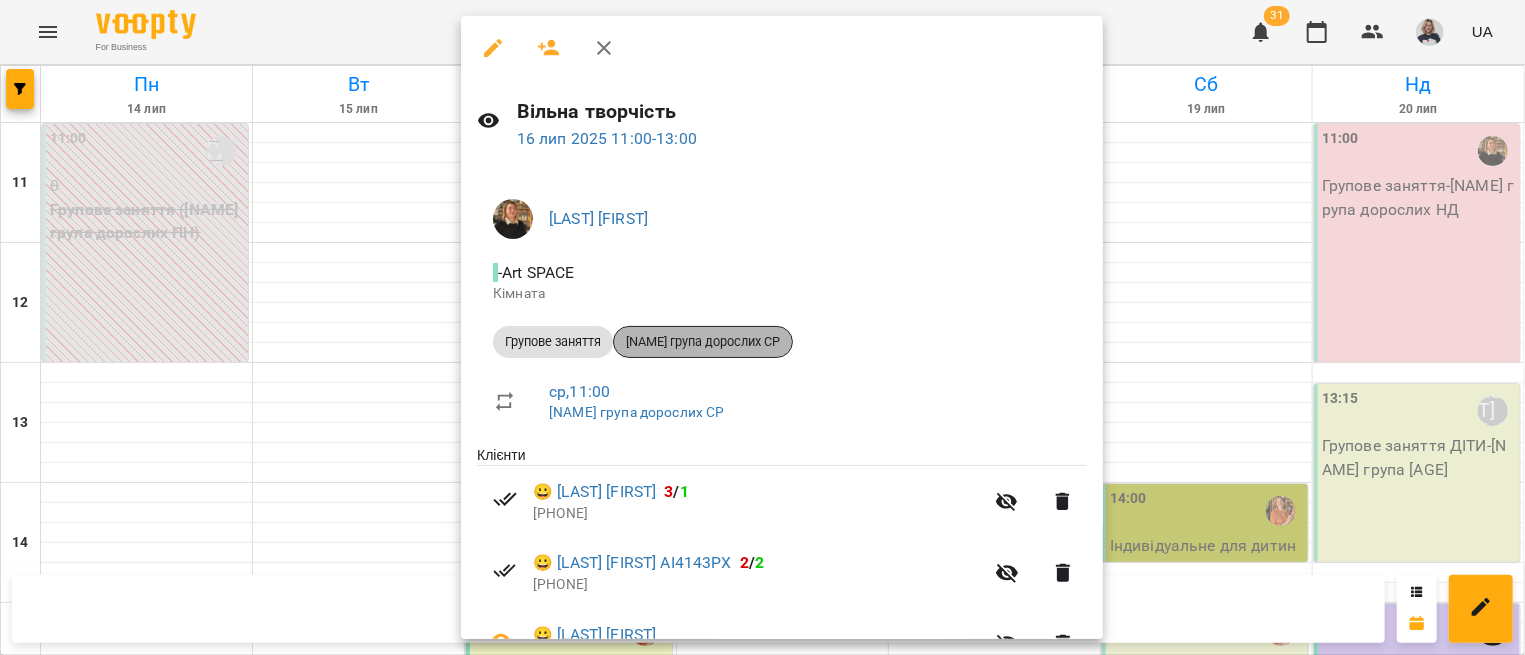 click on "Оксана група дорослих СР" at bounding box center [703, 342] 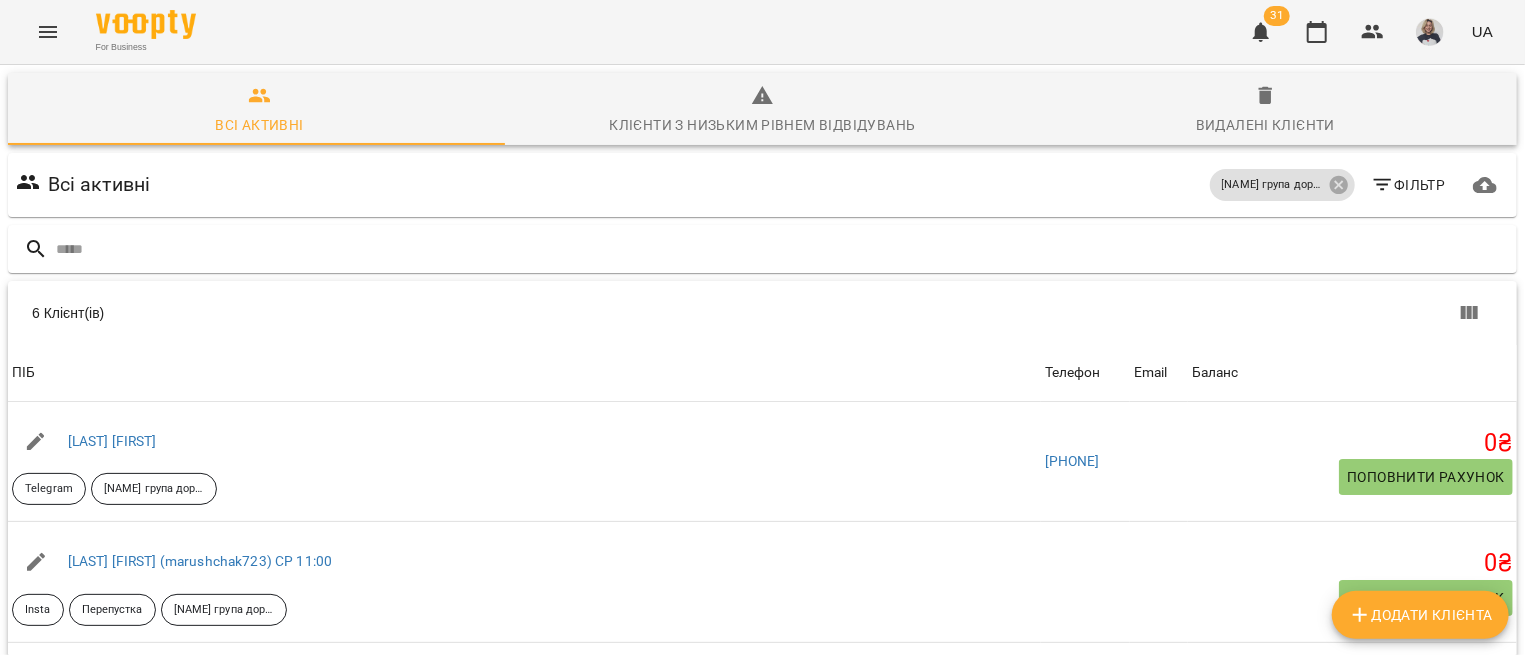 scroll, scrollTop: 200, scrollLeft: 0, axis: vertical 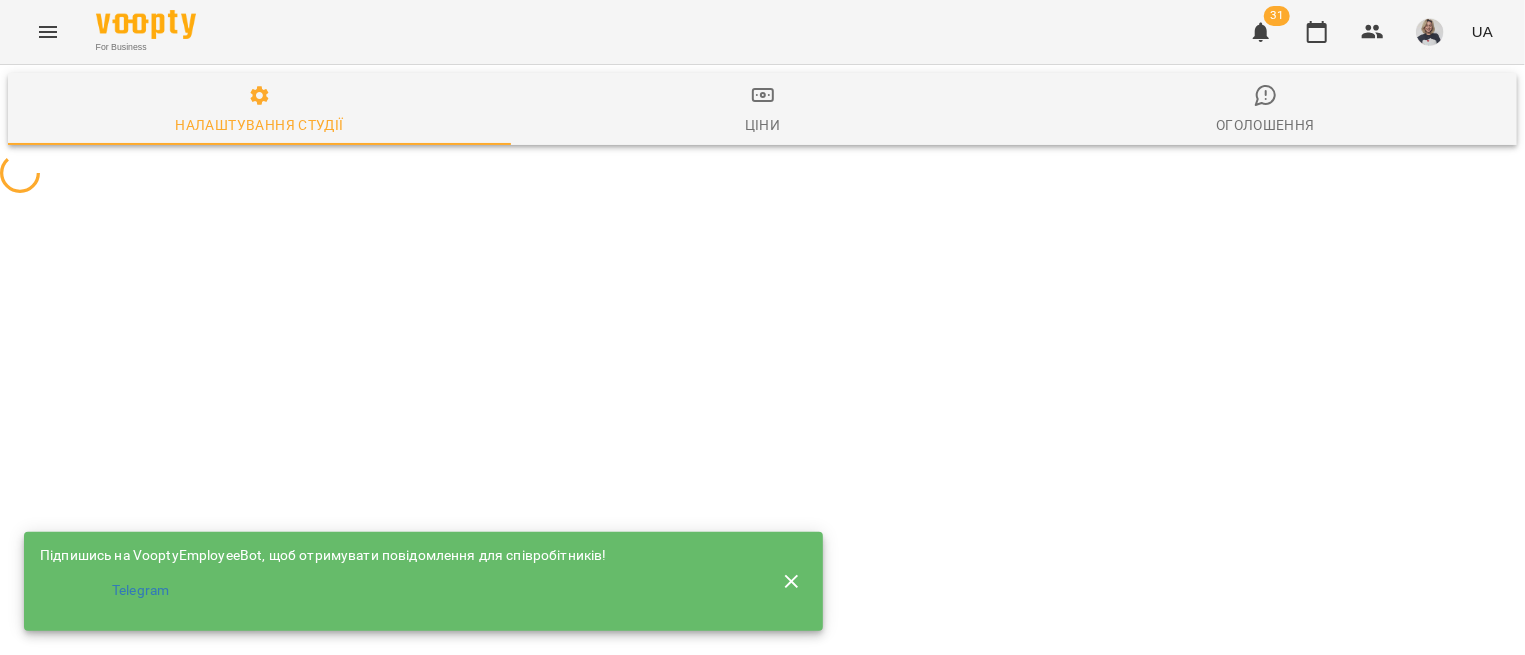 select on "**" 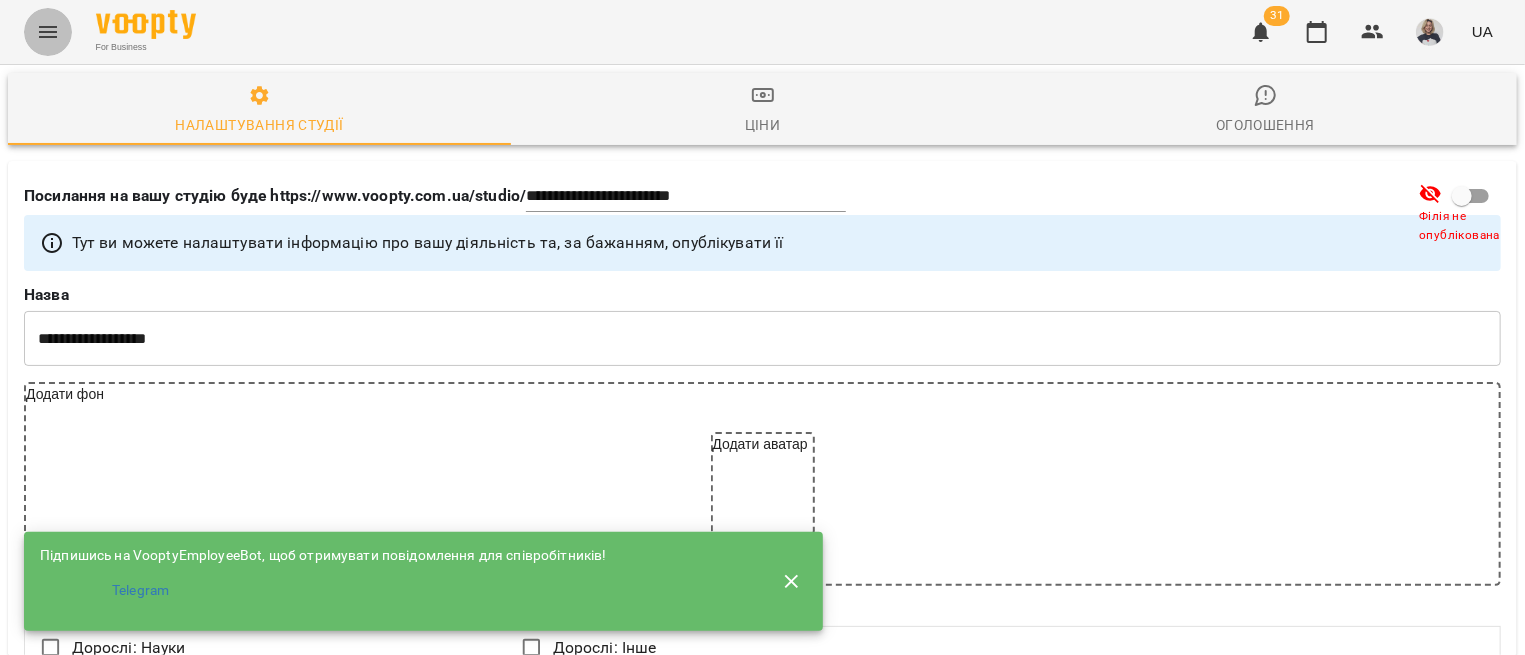click 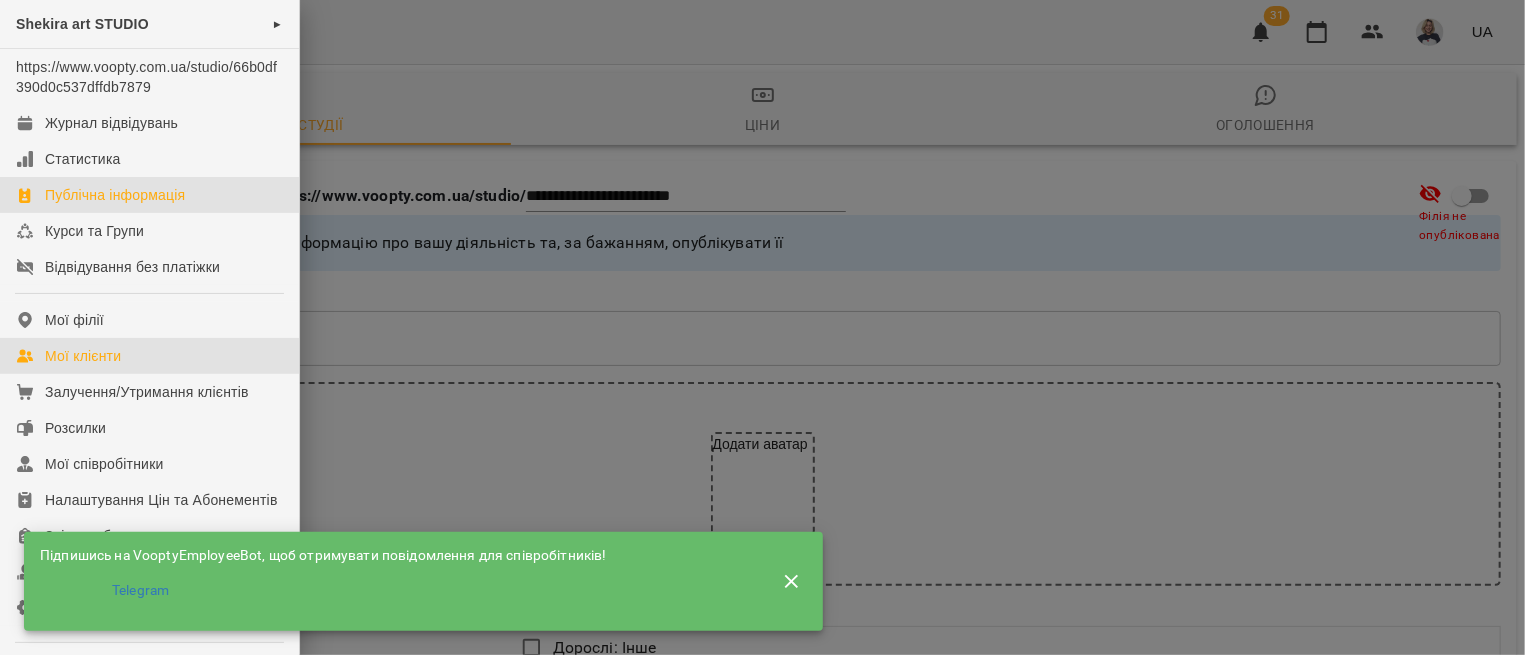 click on "Мої клієнти" at bounding box center [83, 356] 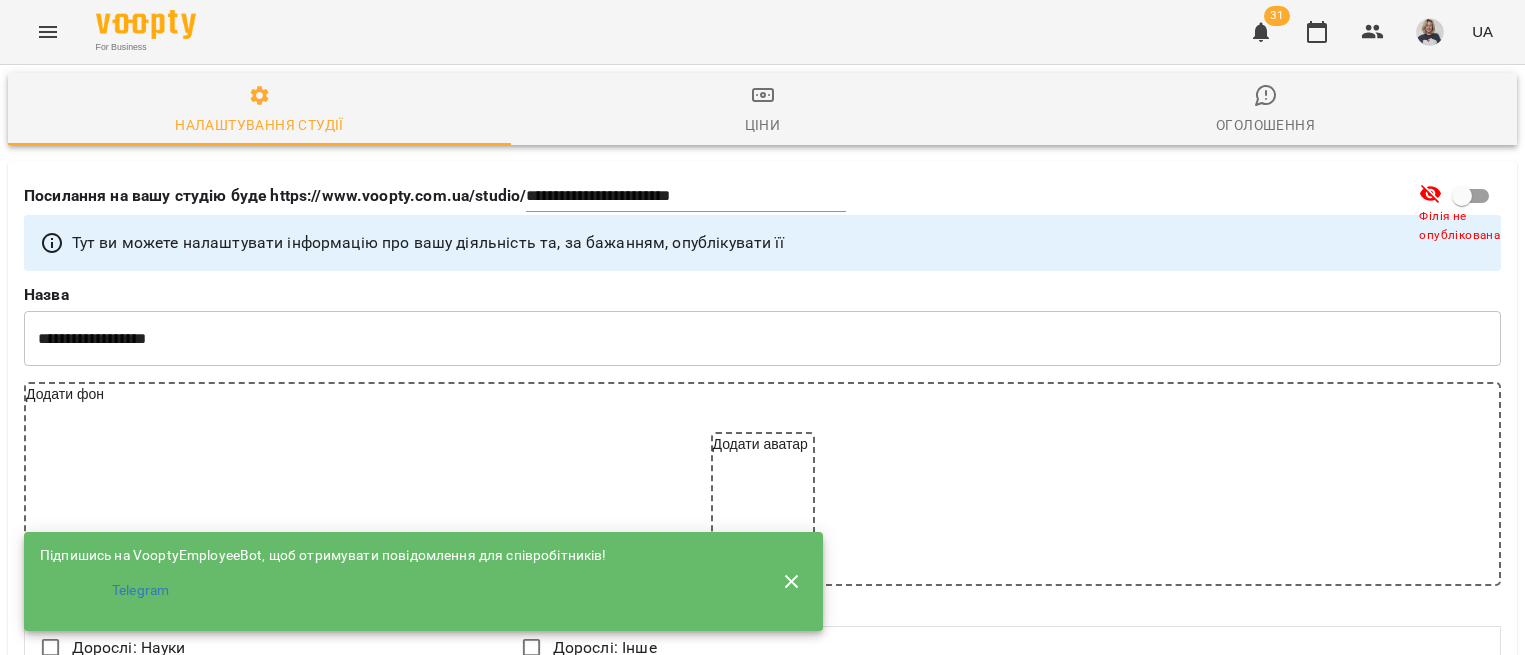 select on "**" 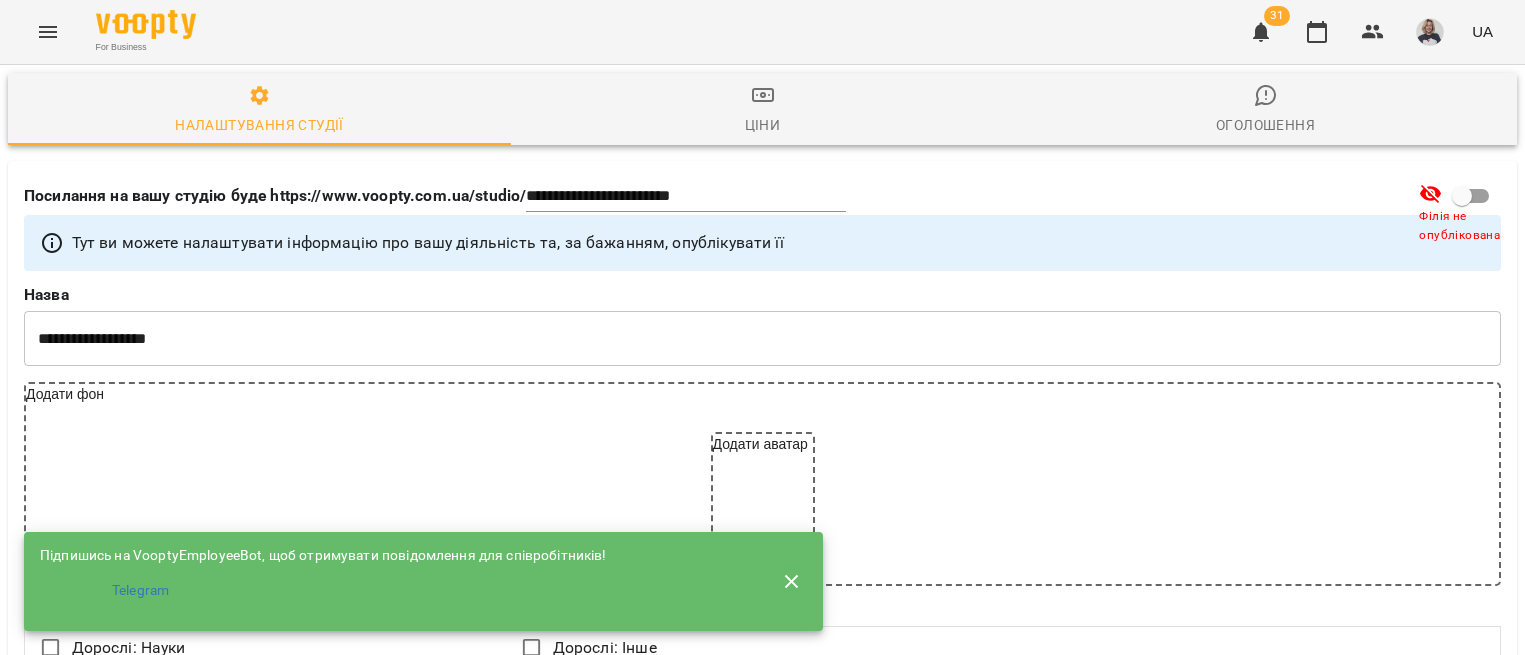 scroll, scrollTop: 0, scrollLeft: 0, axis: both 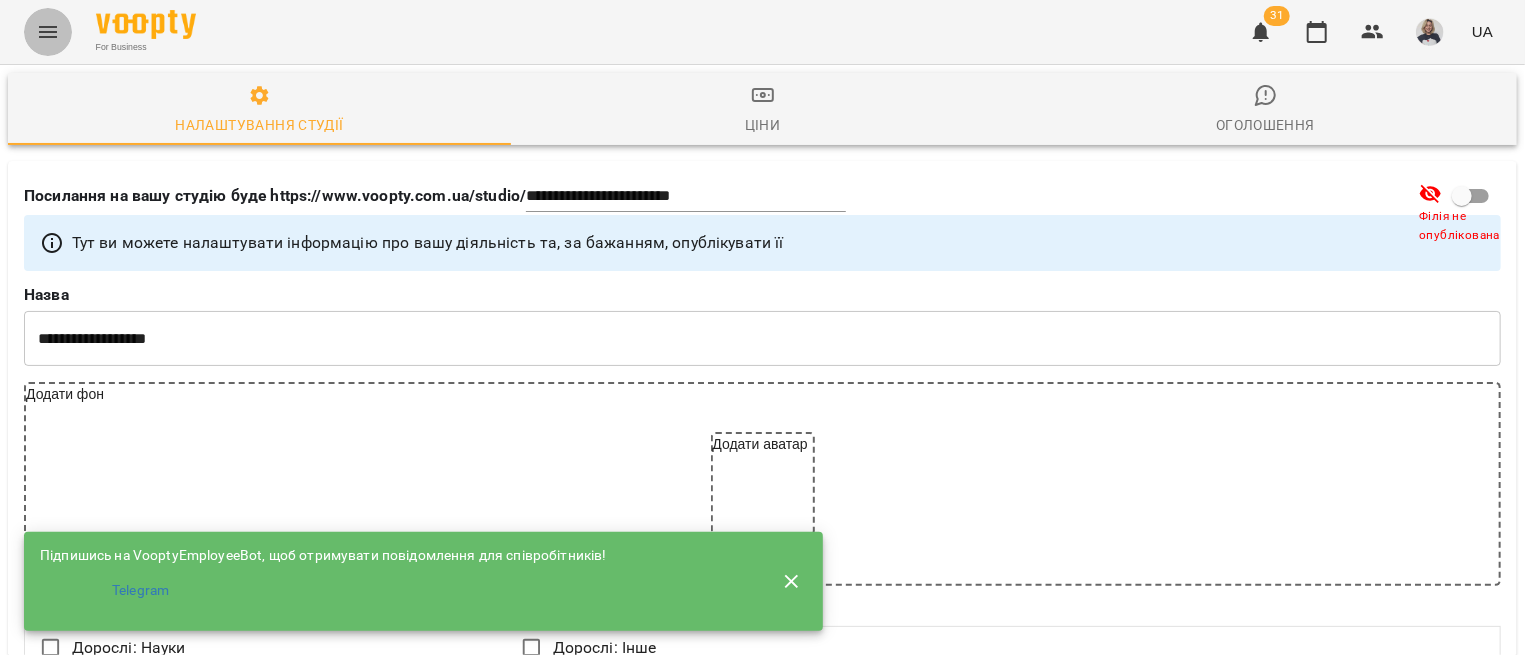 click 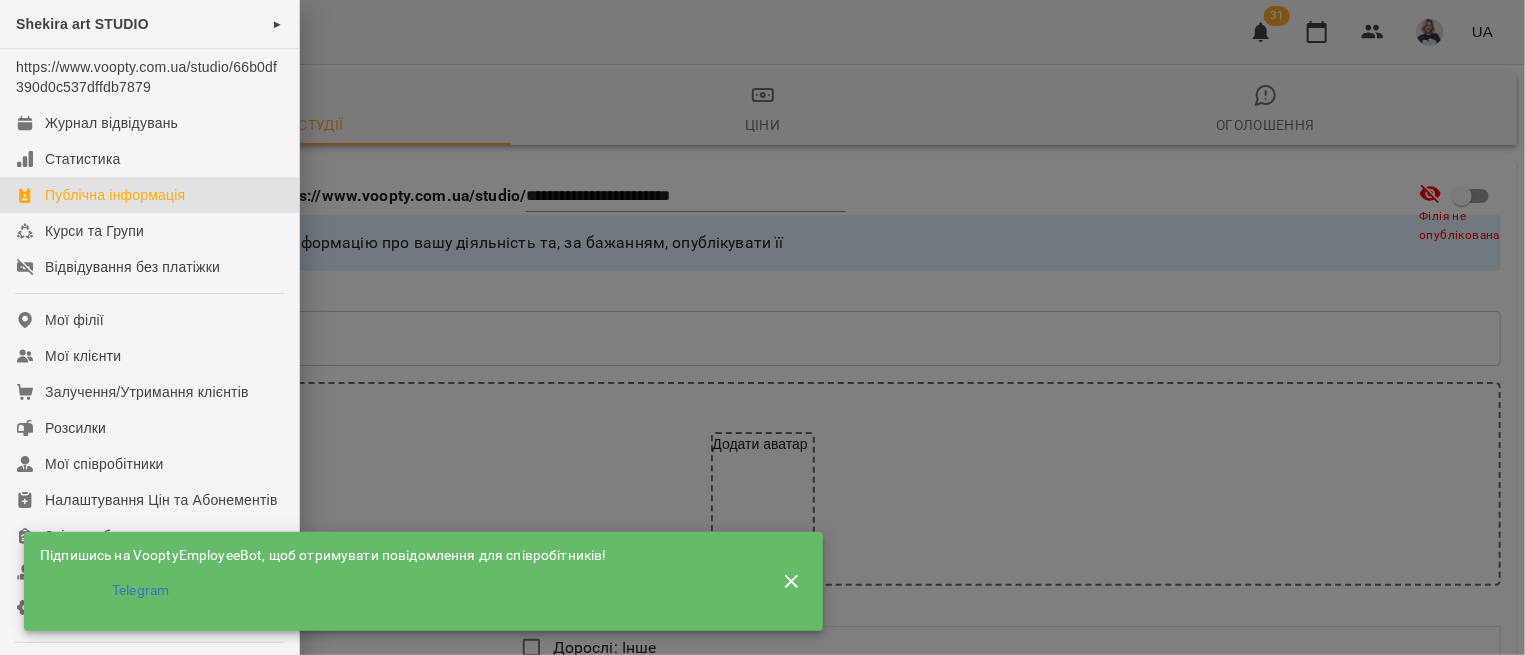 drag, startPoint x: 202, startPoint y: 16, endPoint x: 287, endPoint y: 23, distance: 85.28775 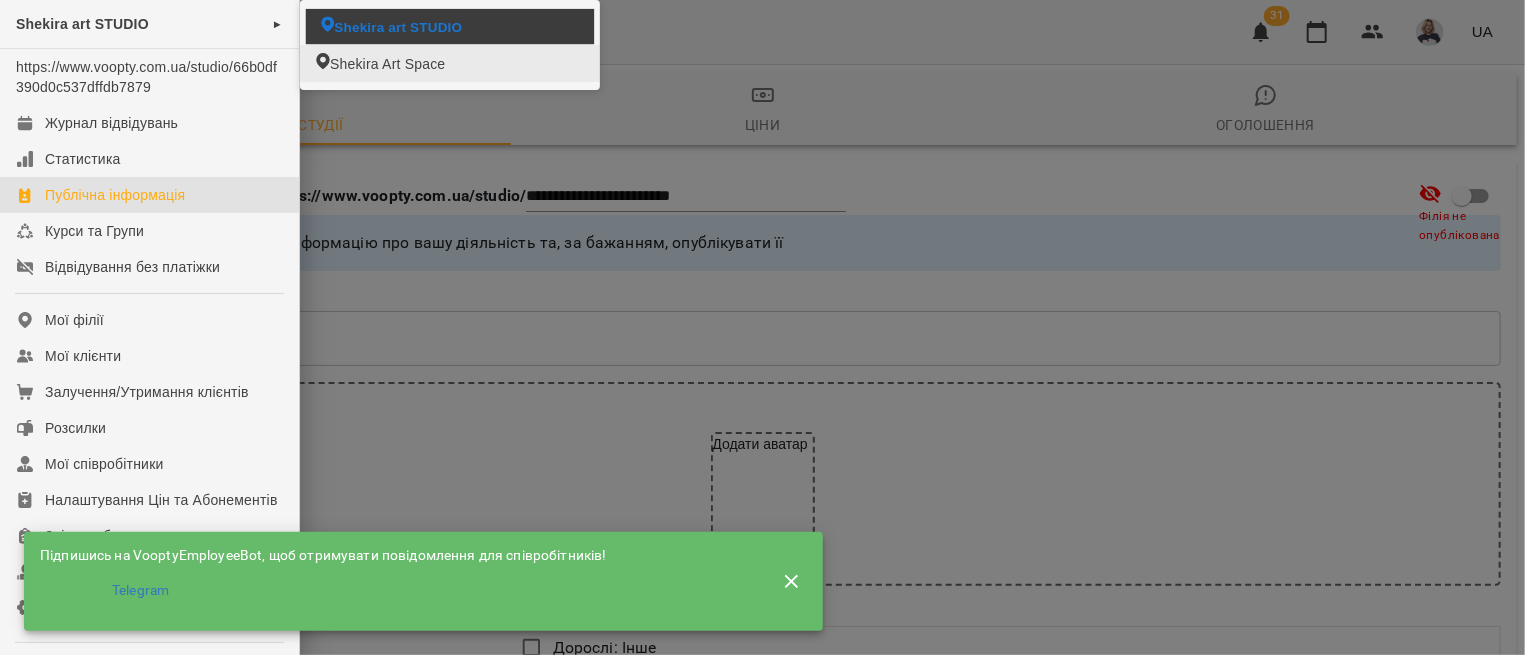 click on "Shekira art STUDIO" at bounding box center [398, 26] 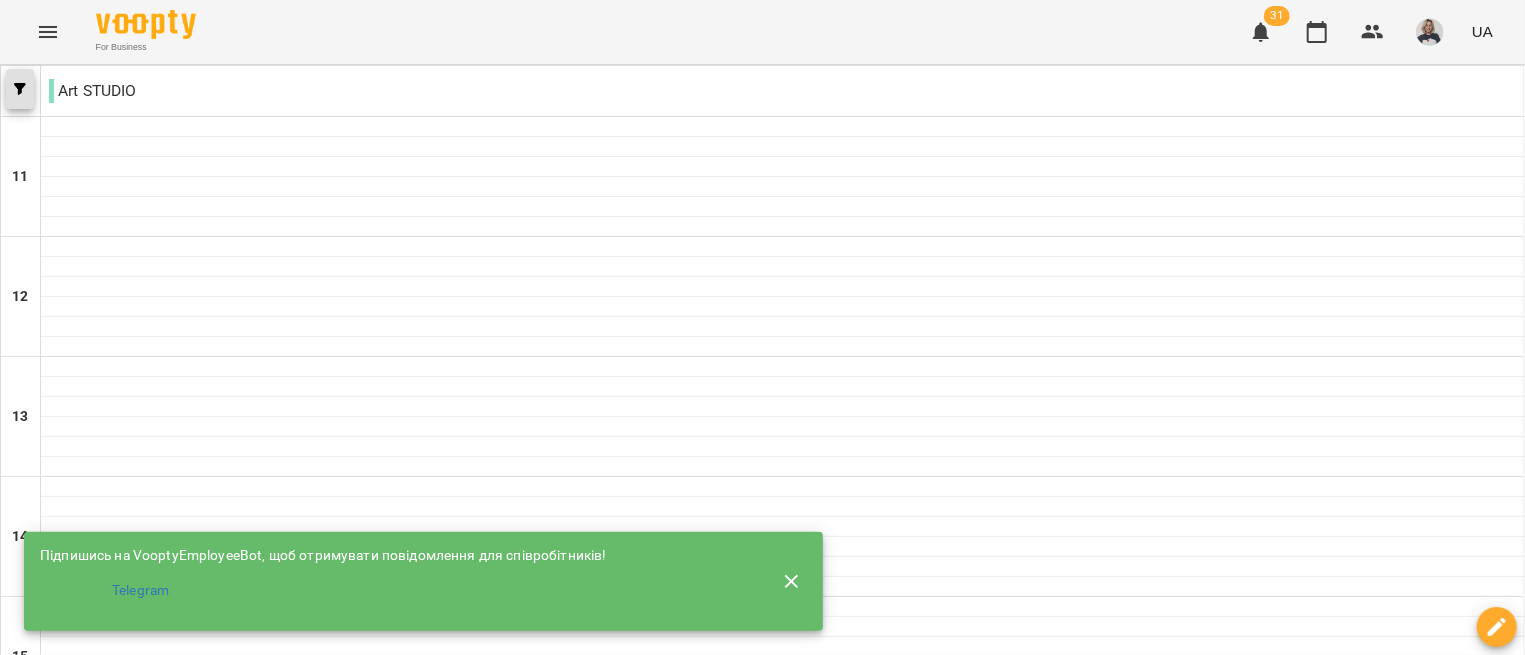 click 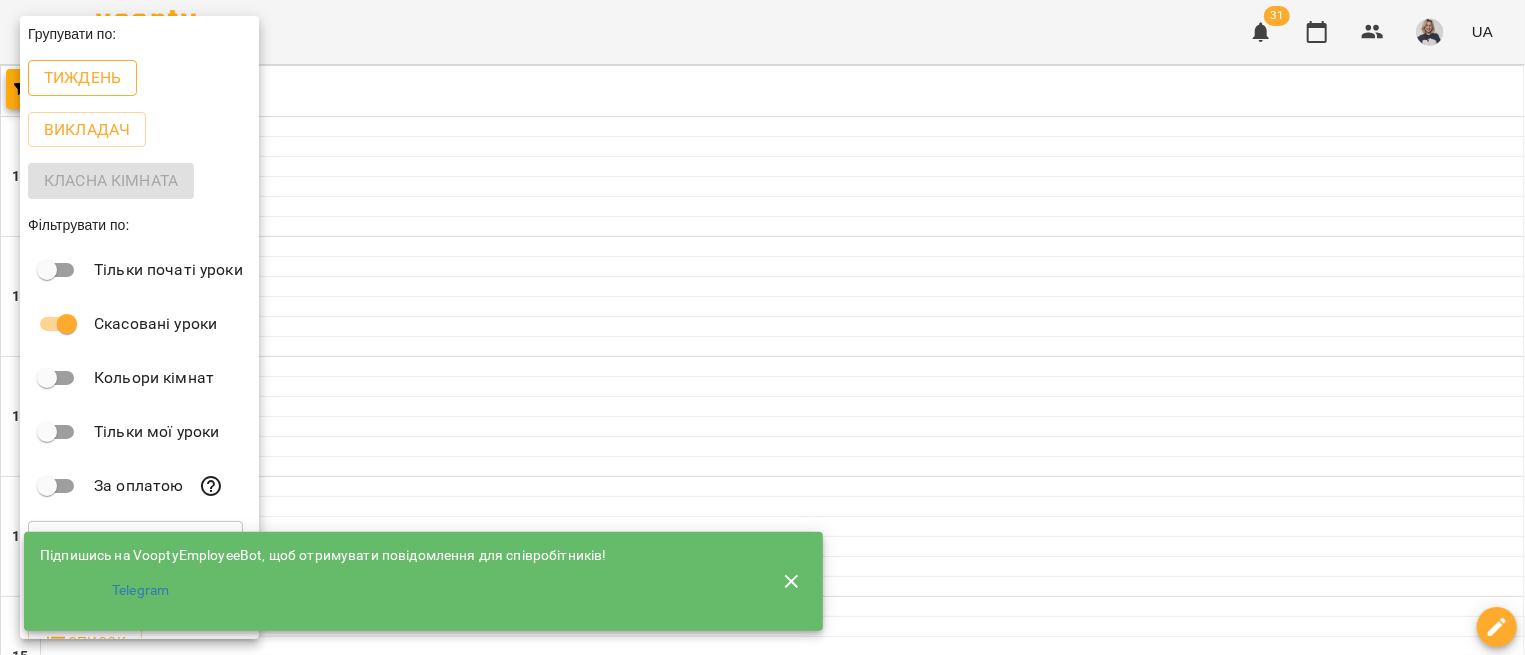 click on "Тиждень" at bounding box center [82, 78] 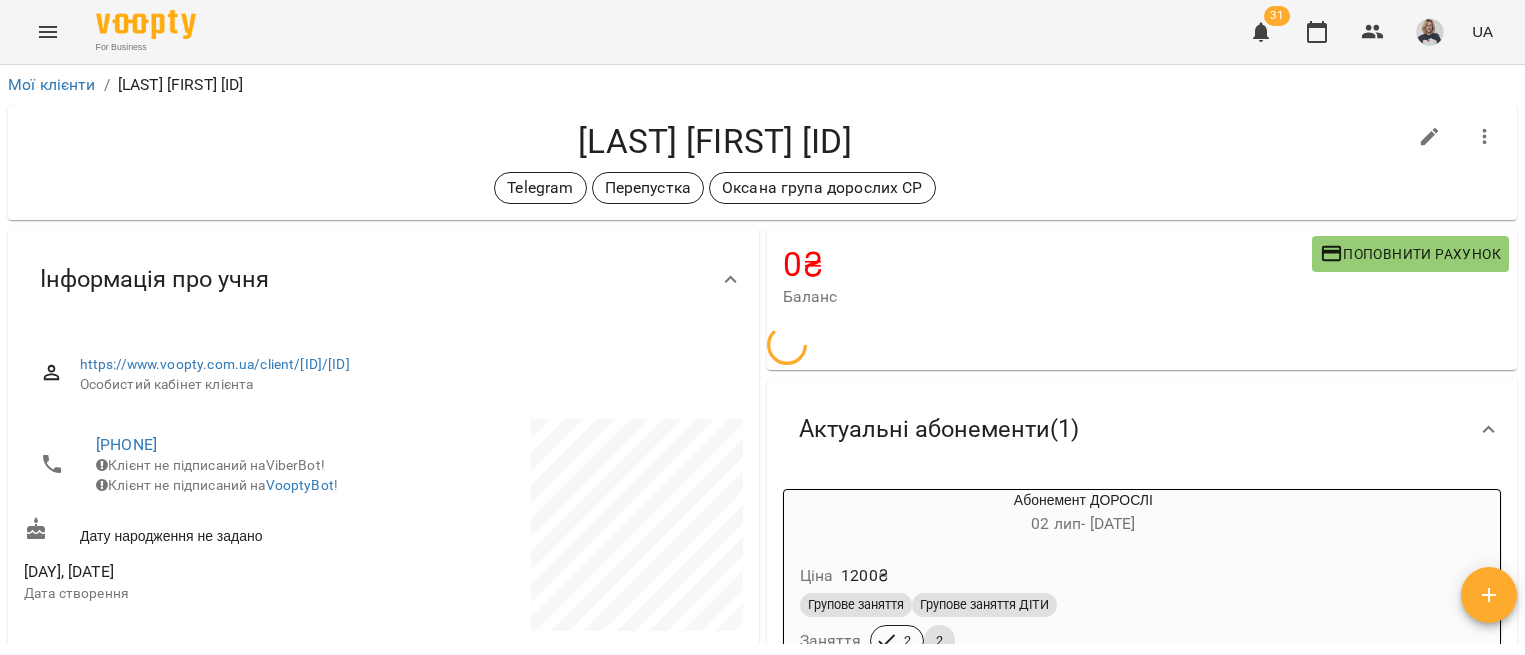 scroll, scrollTop: 0, scrollLeft: 0, axis: both 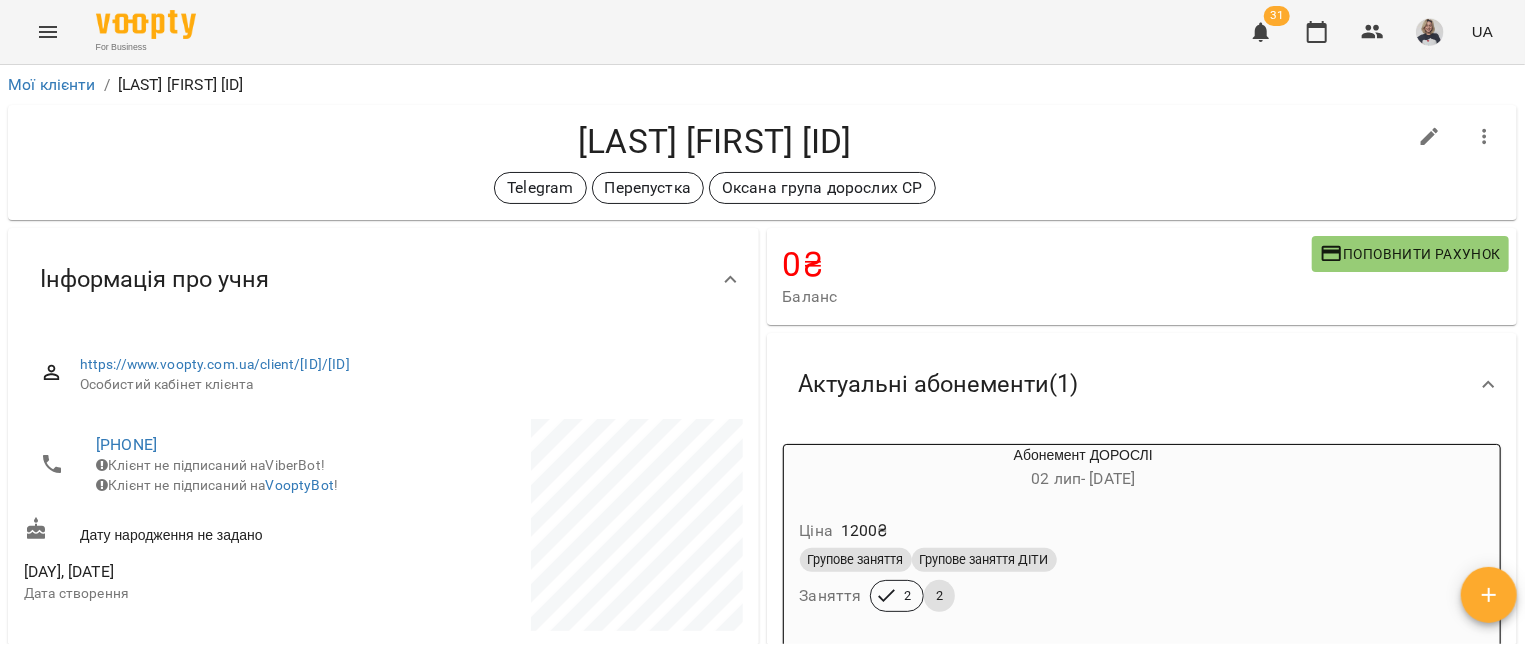 click on "31" at bounding box center [1277, 16] 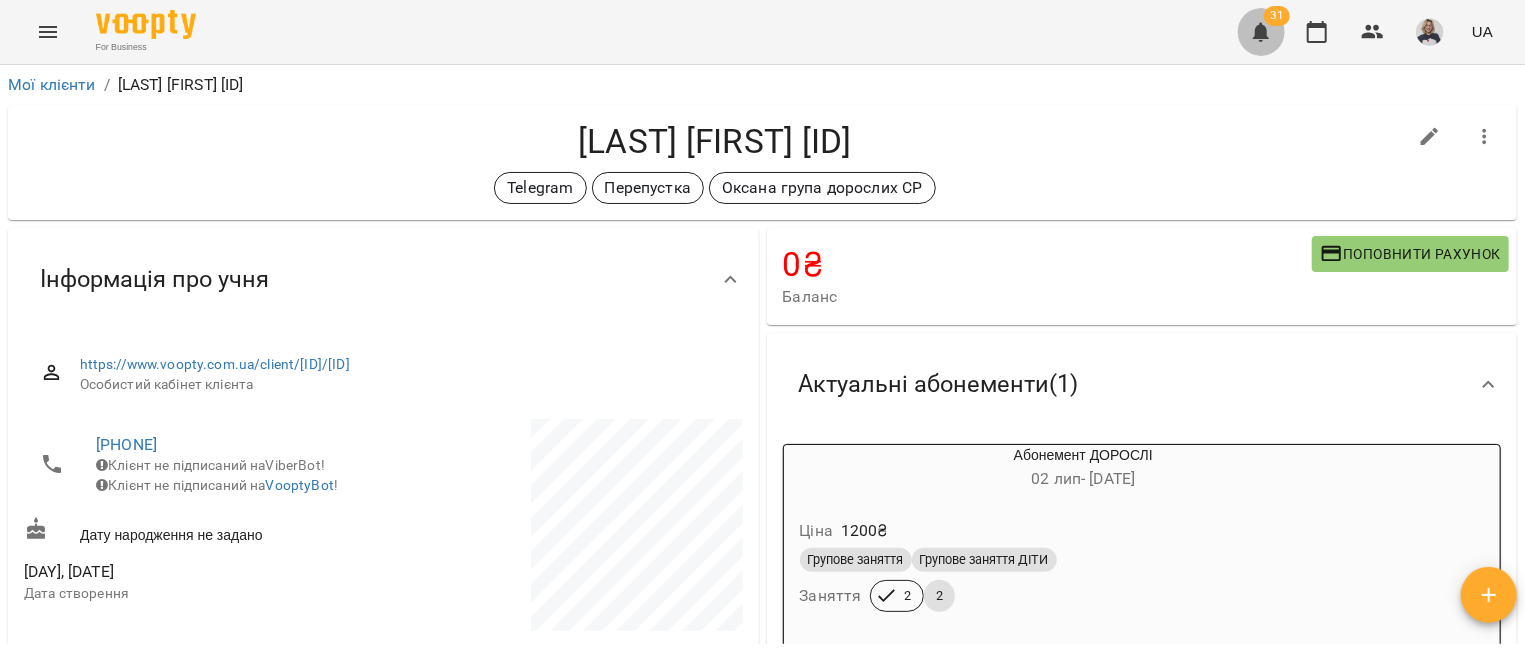 click 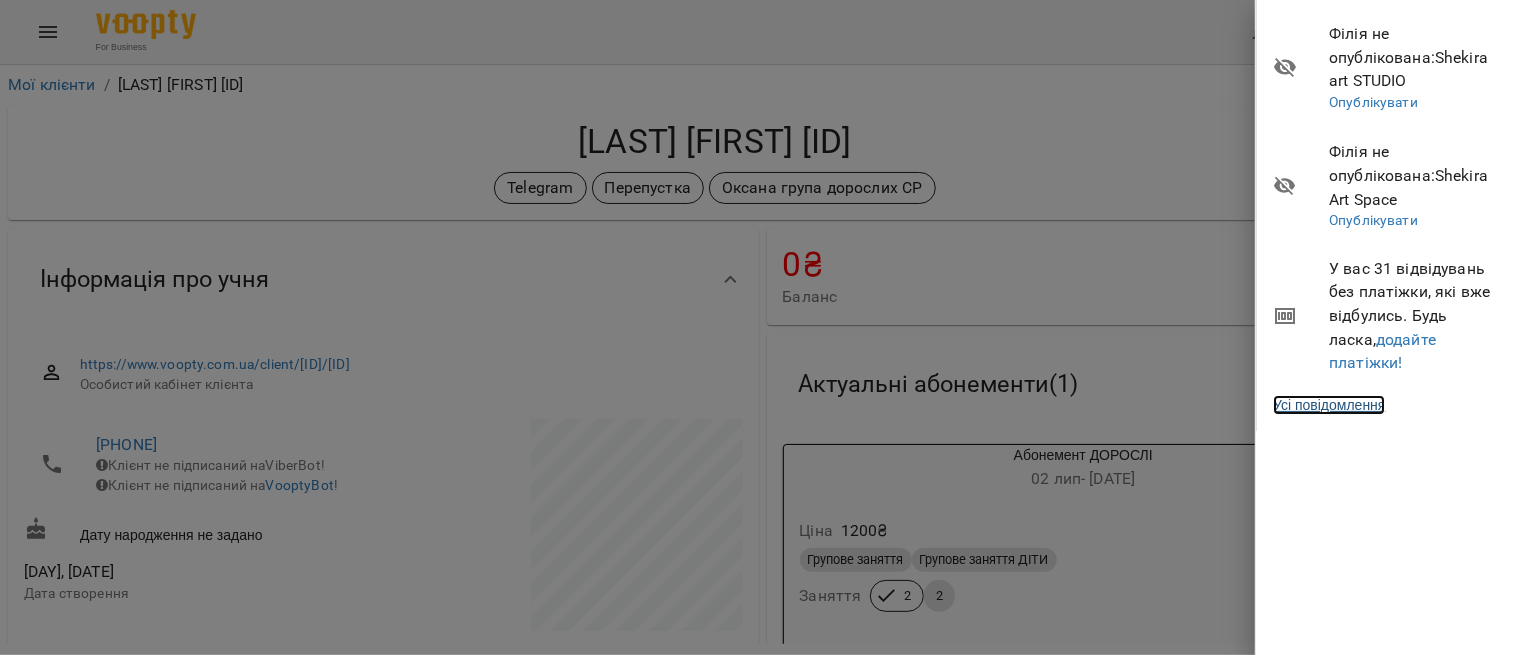 click on "Усі повідомлення" at bounding box center (1329, 405) 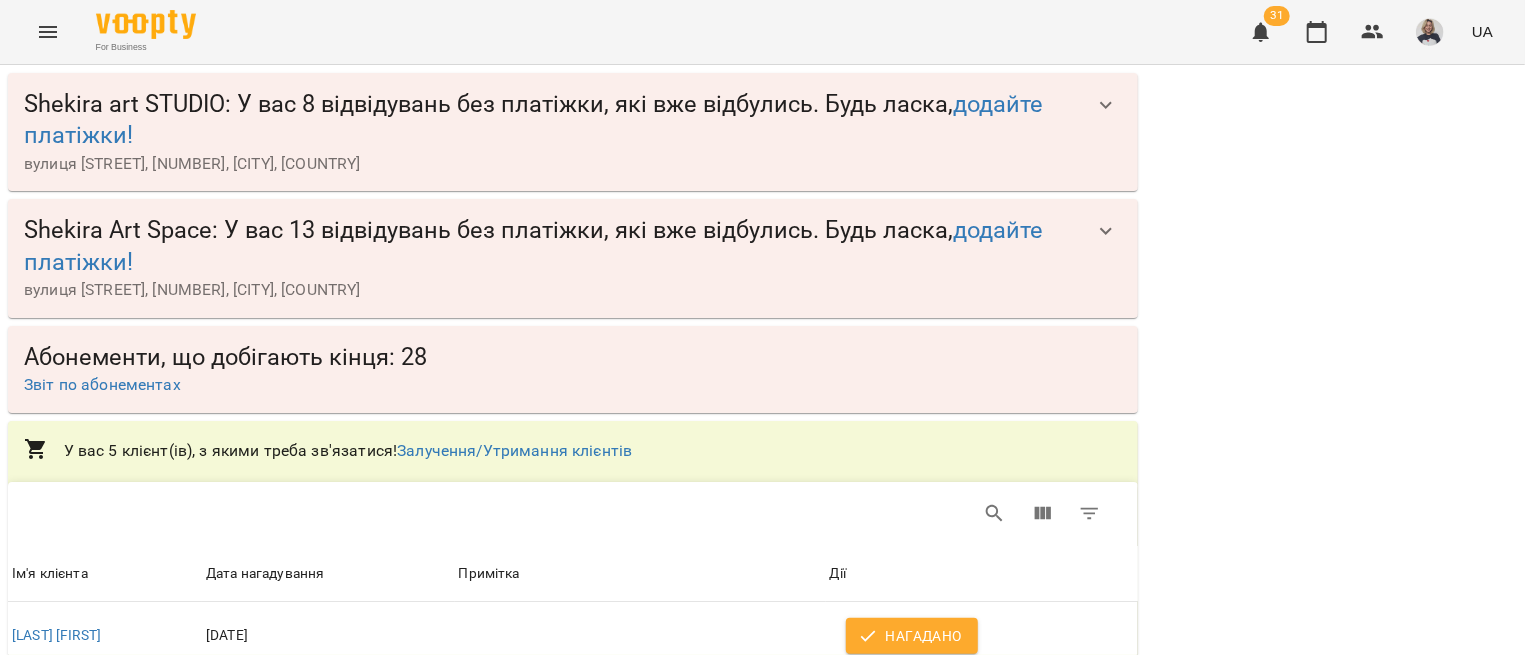 click 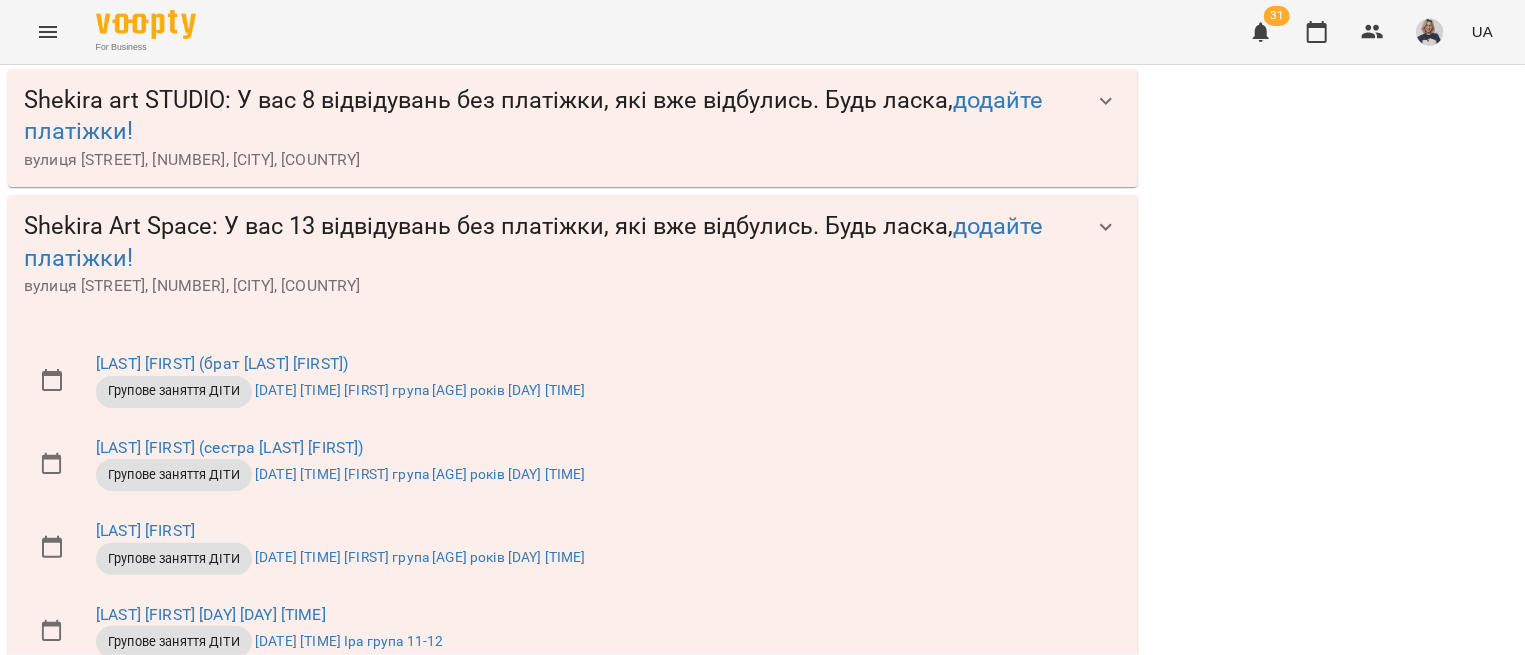 scroll, scrollTop: 0, scrollLeft: 0, axis: both 